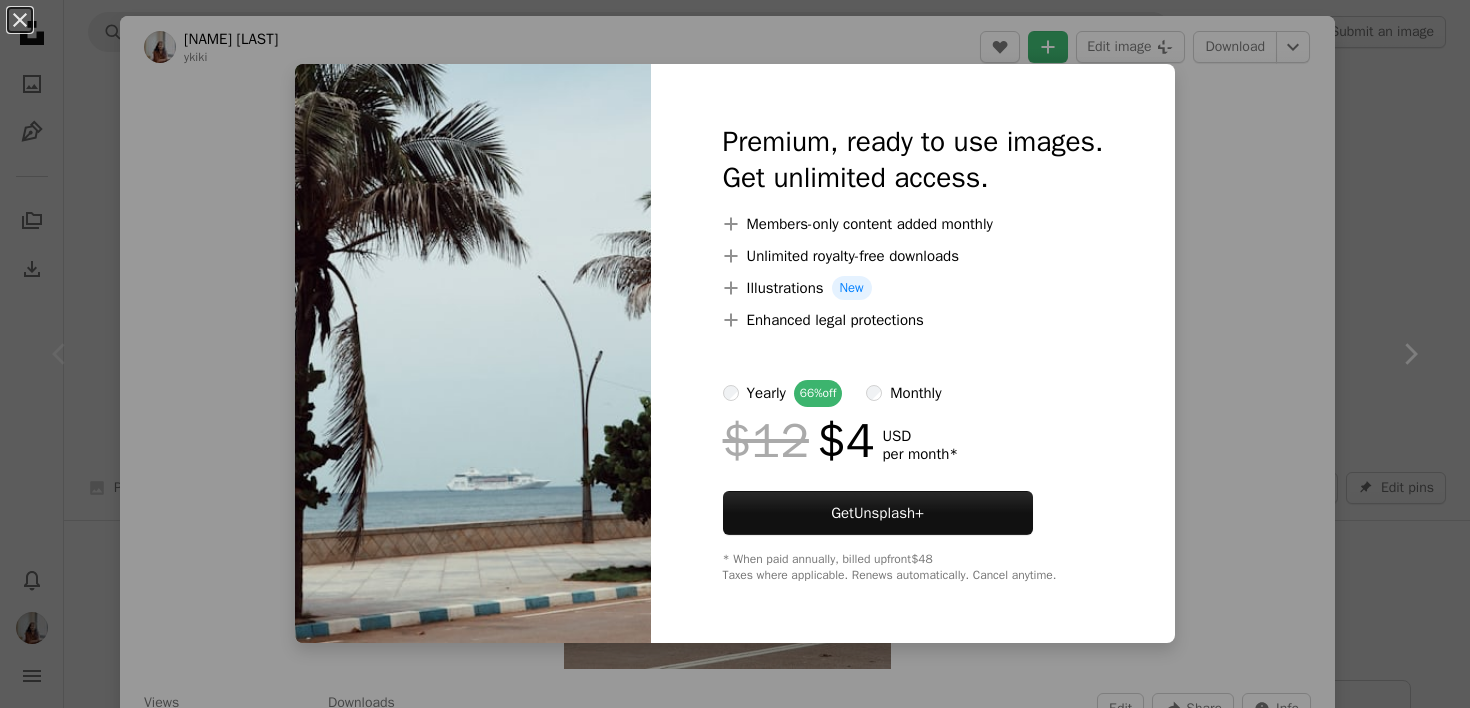 scroll, scrollTop: 1815, scrollLeft: 0, axis: vertical 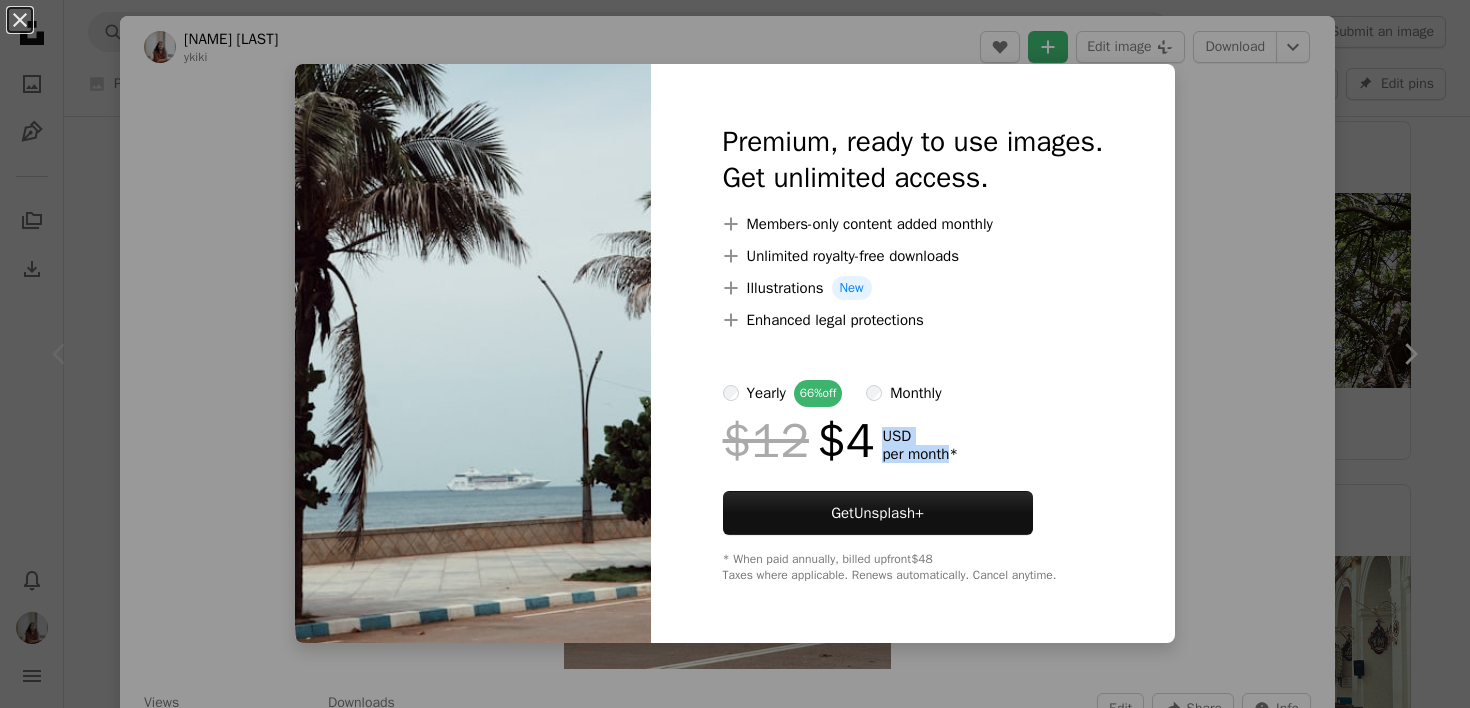 drag, startPoint x: 949, startPoint y: 454, endPoint x: 870, endPoint y: 434, distance: 81.49233 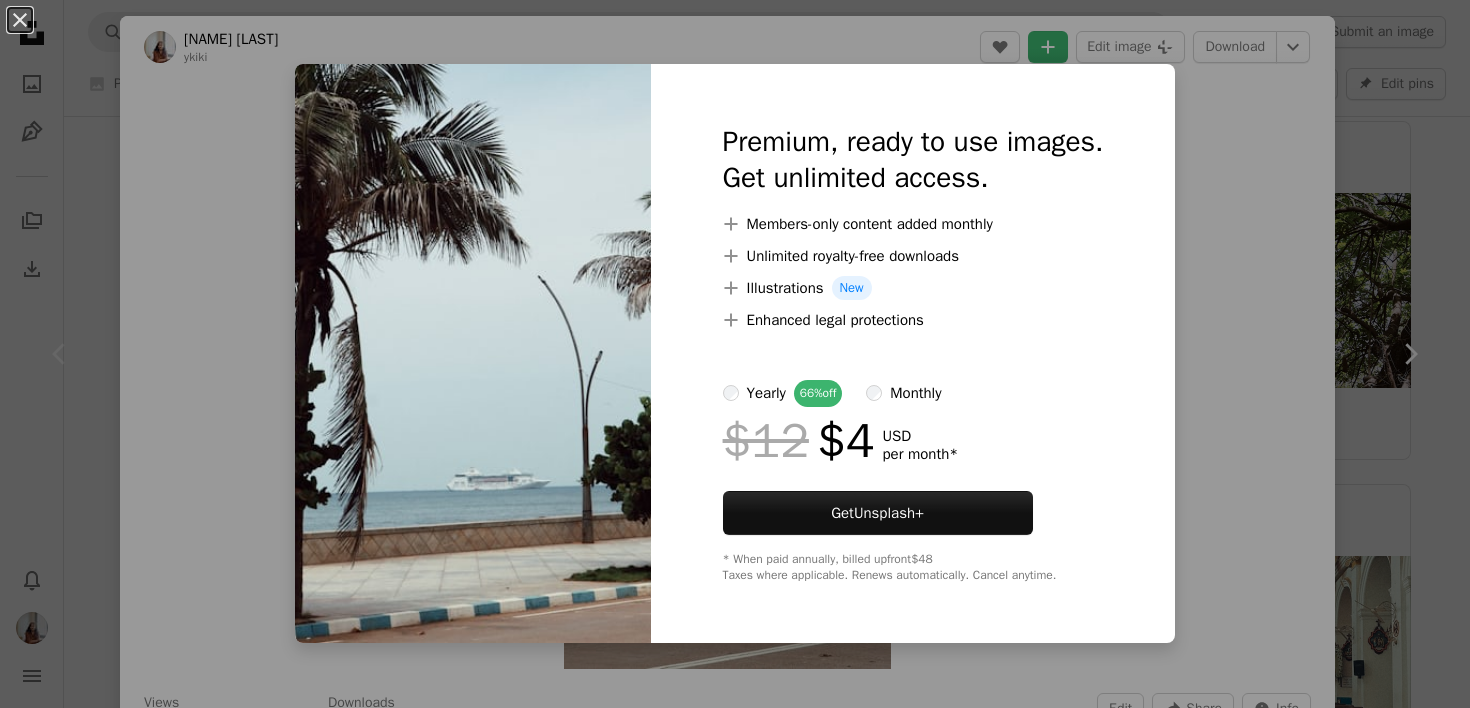 click on "An X shape Premium, ready to use images. Get unlimited access. A plus sign Members-only content added monthly A plus sign Unlimited royalty-free downloads A plus sign Illustrations  New A plus sign Enhanced legal protections yearly 66%  off monthly $12   $4 USD per month * Get  Unsplash+ * When paid annually, billed upfront  $48 Taxes where applicable. Renews automatically. Cancel anytime." at bounding box center [735, 354] 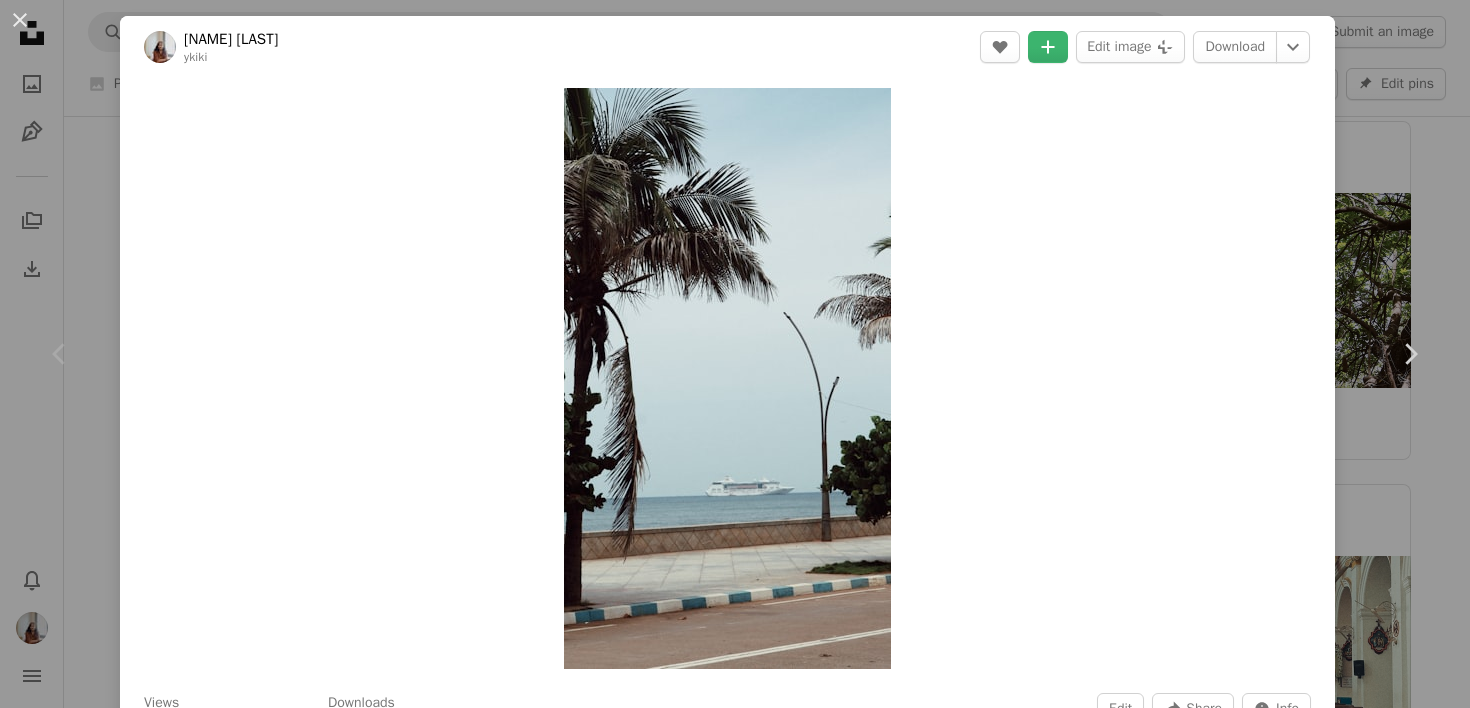 click on "An X shape Chevron left Chevron right [NAME] [LAST] ykiki Edit A heart A plus sign Edit image   Plus sign for Unsplash+ Download Chevron down Zoom in Views 39 Downloads 1 Edit A forward-right arrow Share Info icon Info A map marker [CITY], [STATE], [COUNTRY] Calendar outlined Published  3 [TIME] ago Camera Canon, EOS R50 Safety Free to use under the  Unsplash License india pondicherry puducherry" at bounding box center [735, 354] 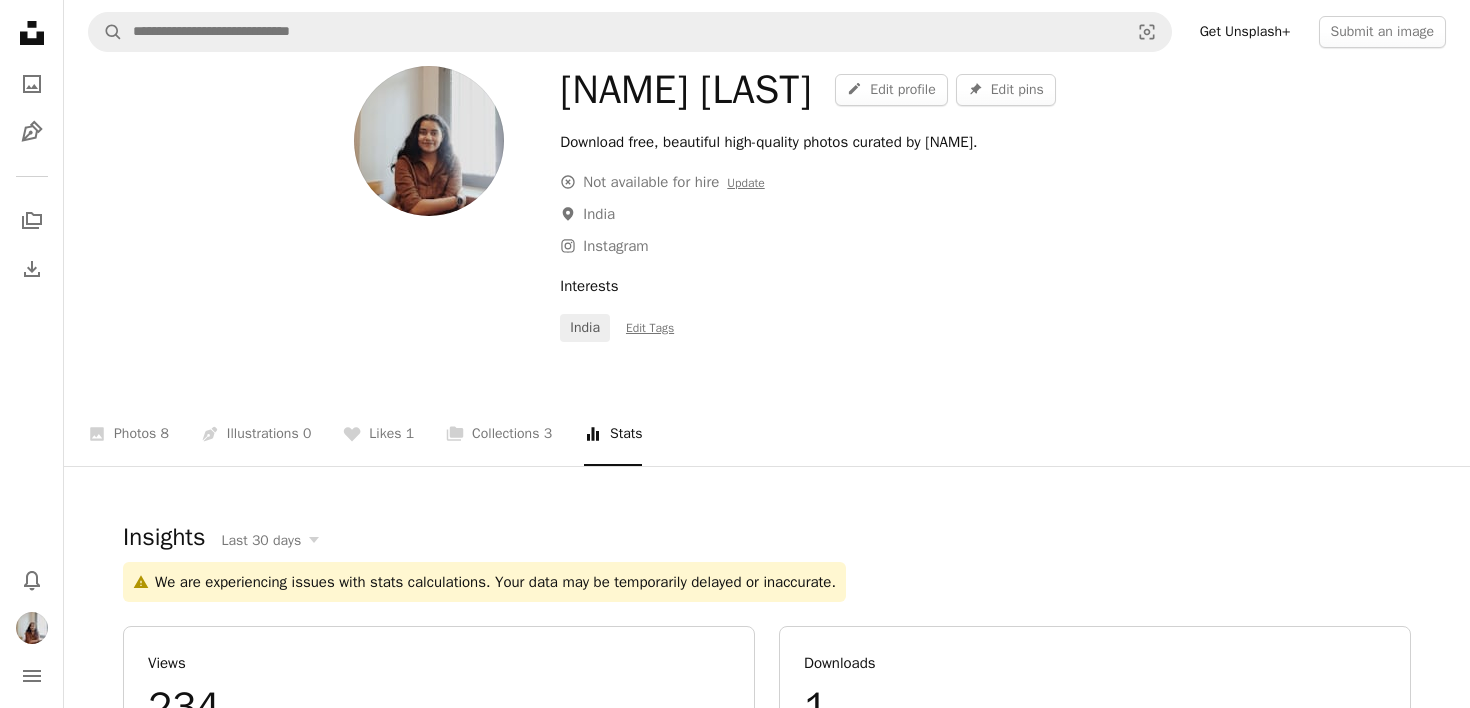 scroll, scrollTop: 0, scrollLeft: 0, axis: both 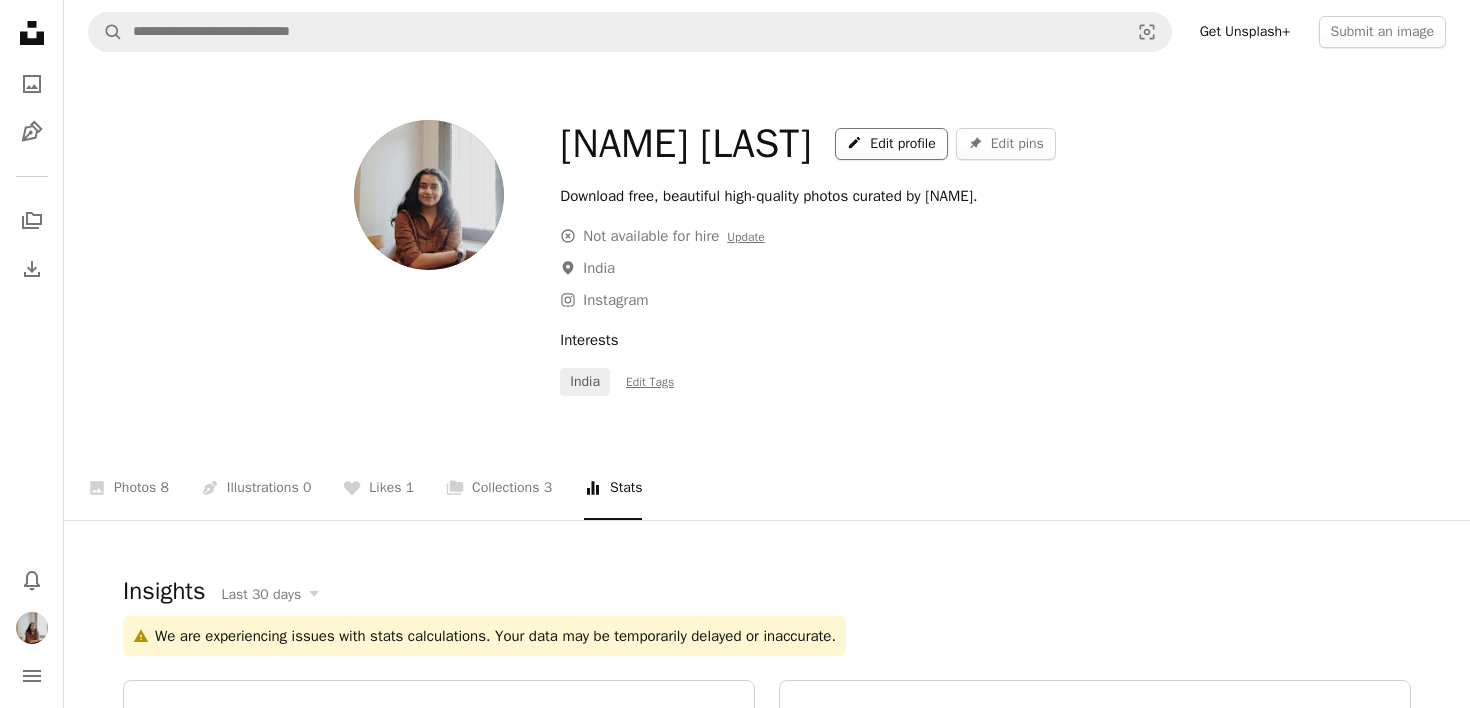 click on "A pencil Edit profile" at bounding box center (891, 144) 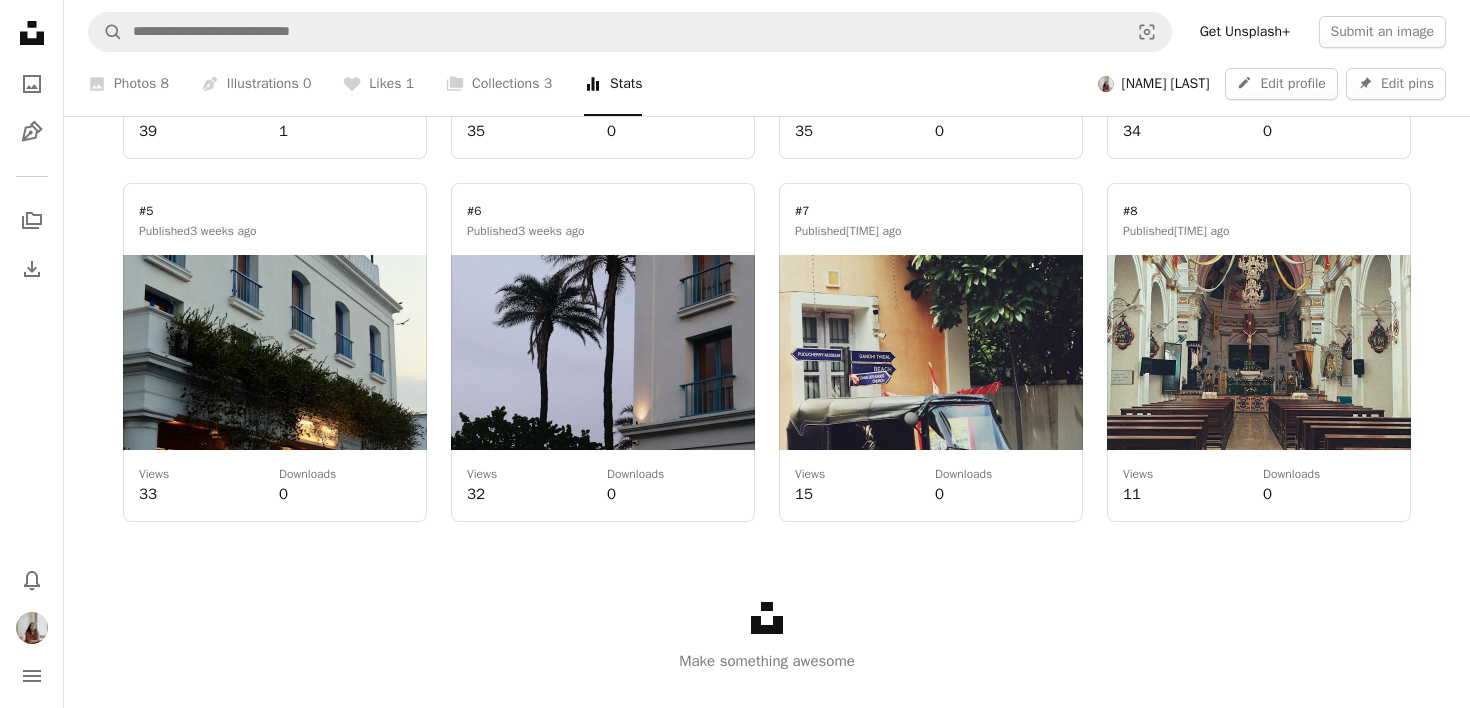 scroll, scrollTop: 2117, scrollLeft: 0, axis: vertical 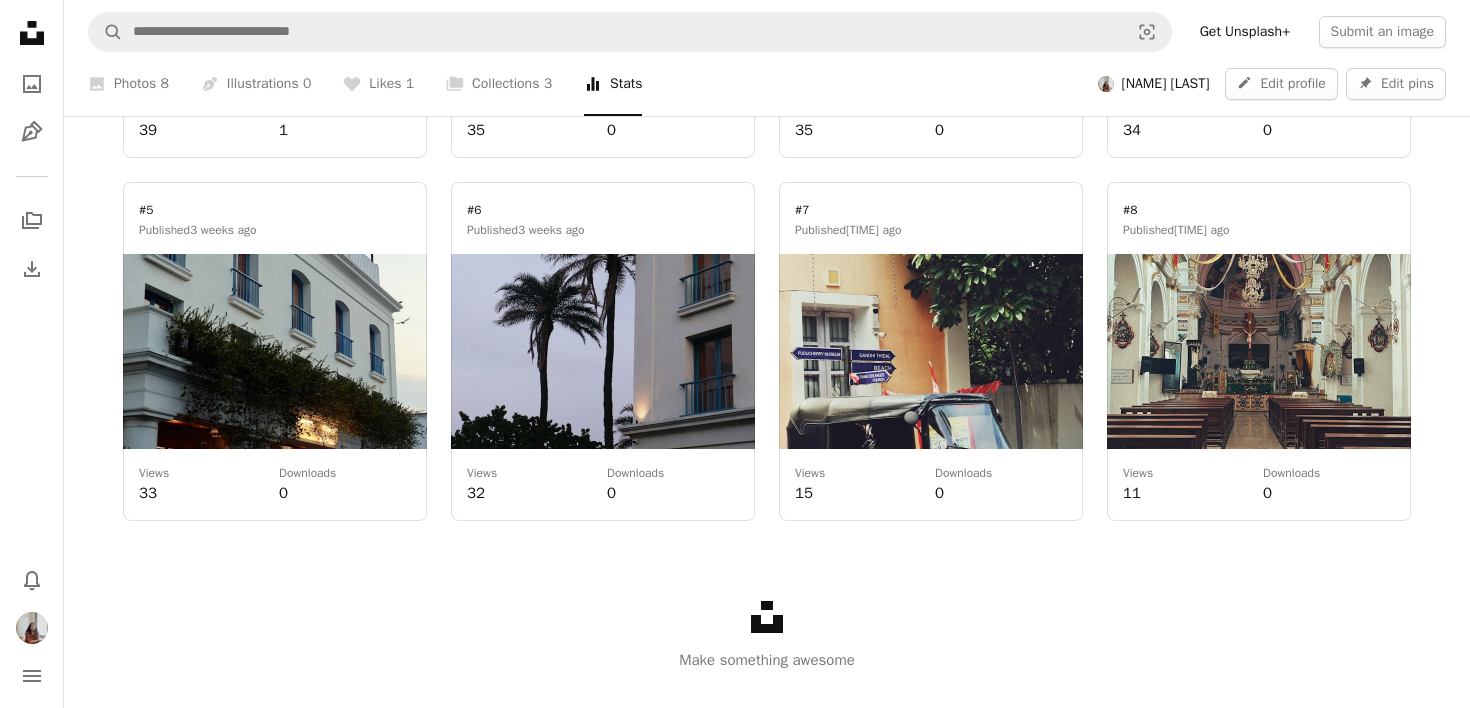 click at bounding box center (1259, 351) 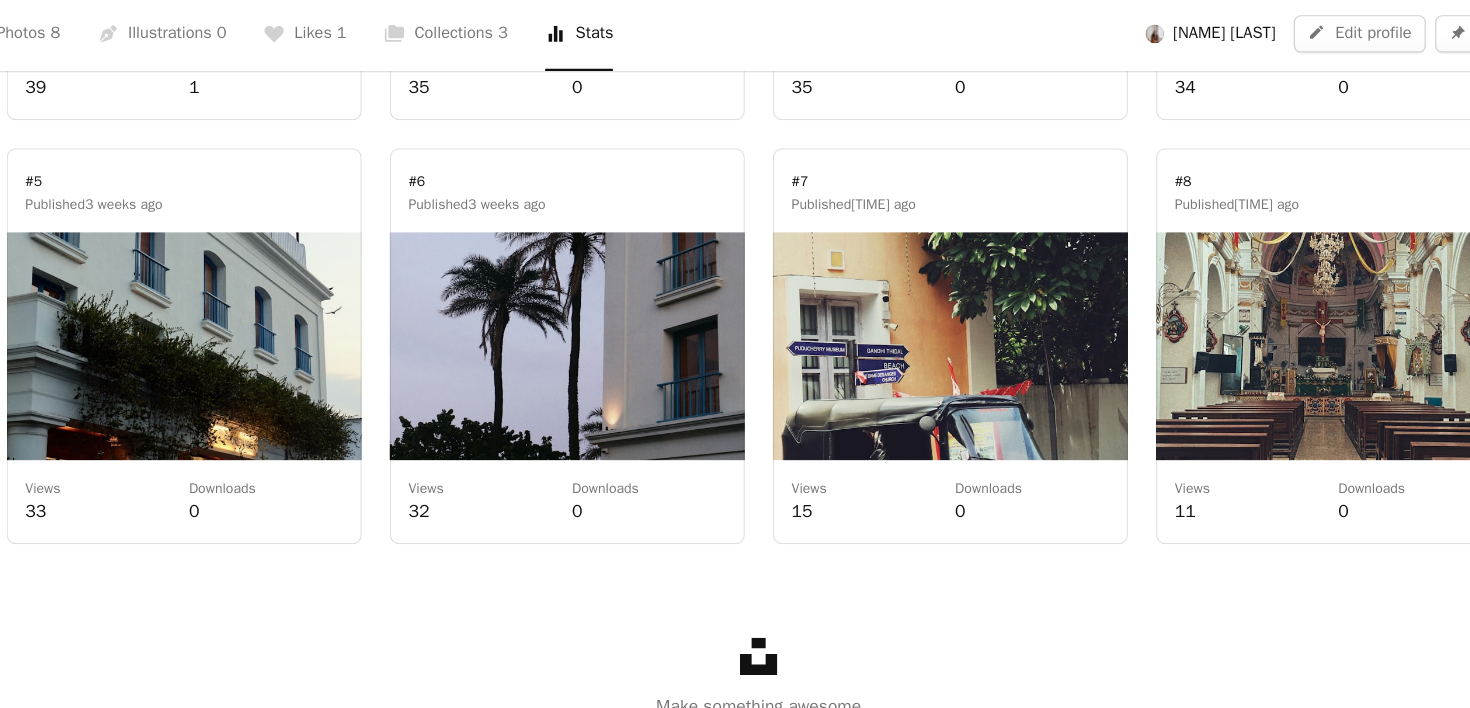 click at bounding box center [727, 1210] 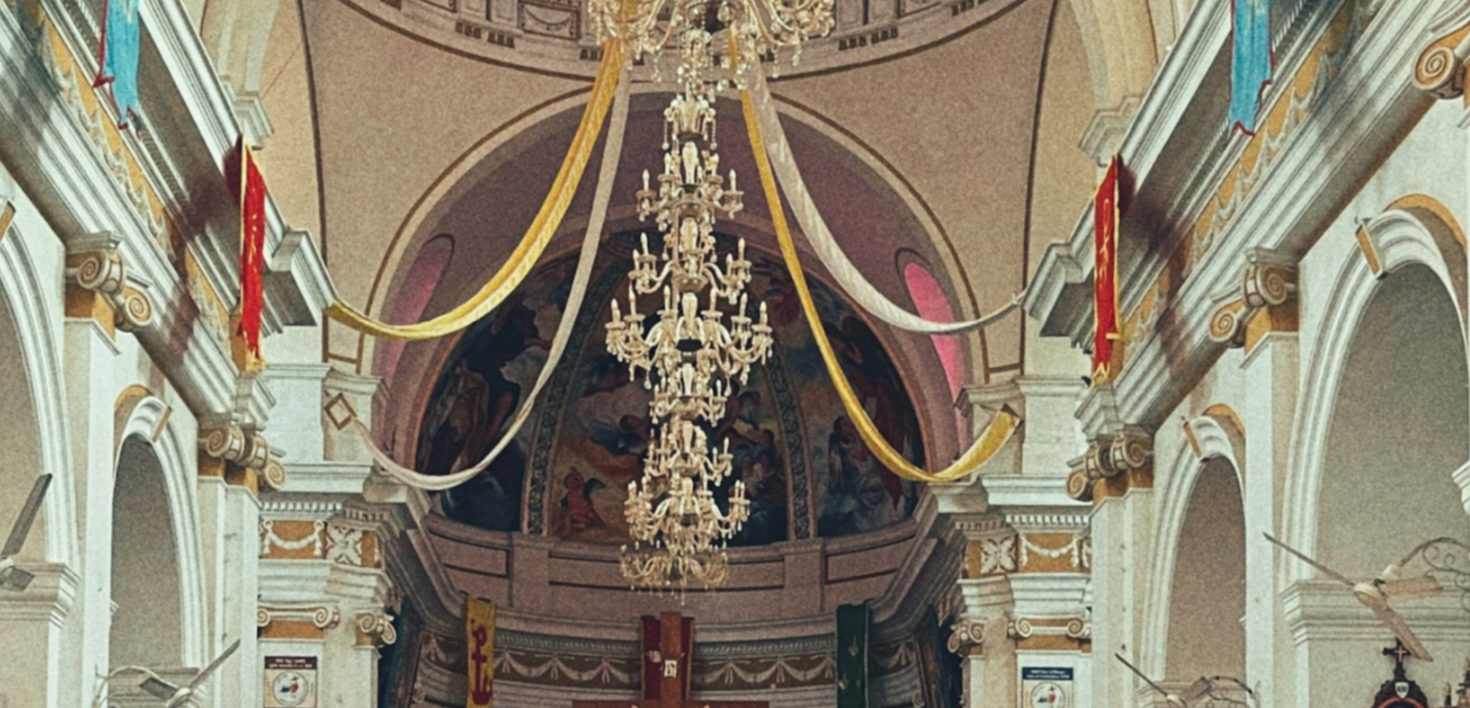 scroll, scrollTop: 516, scrollLeft: 0, axis: vertical 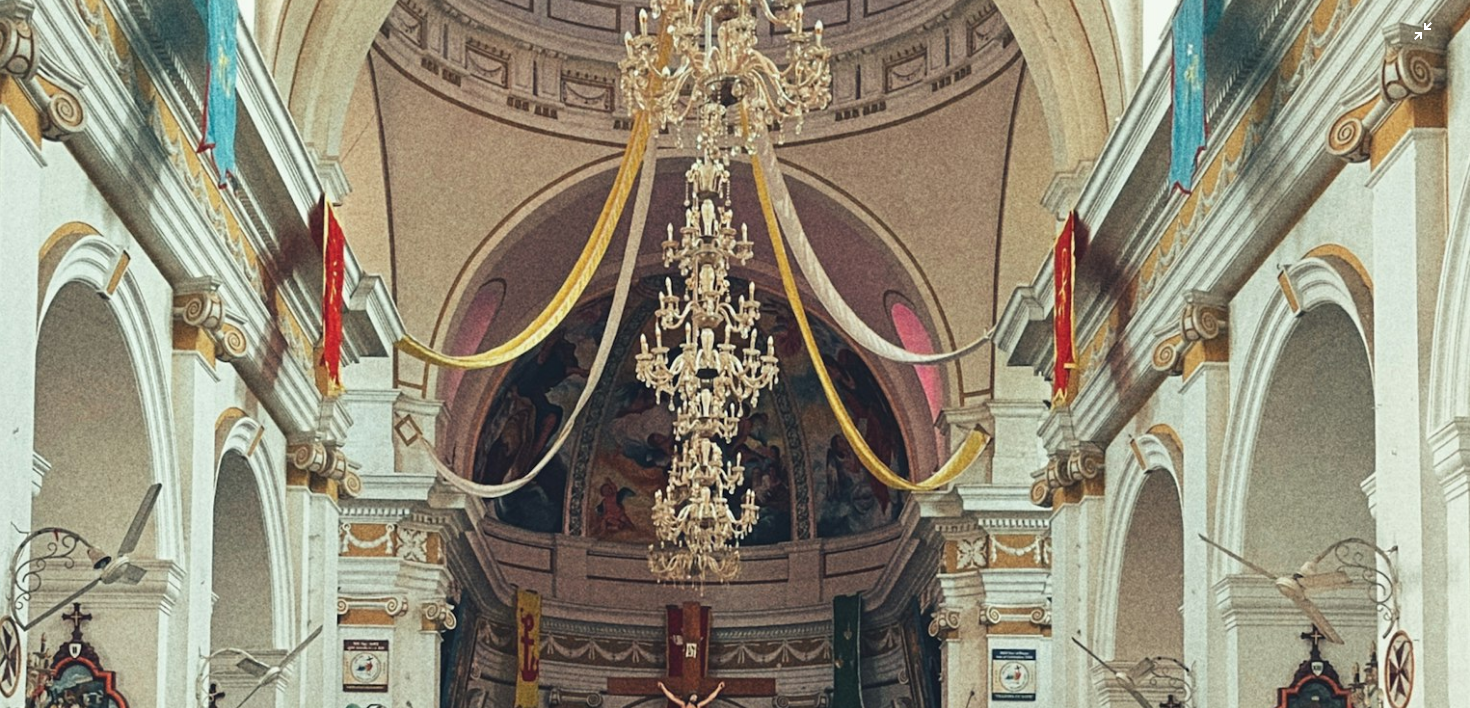 click at bounding box center (735, 791) 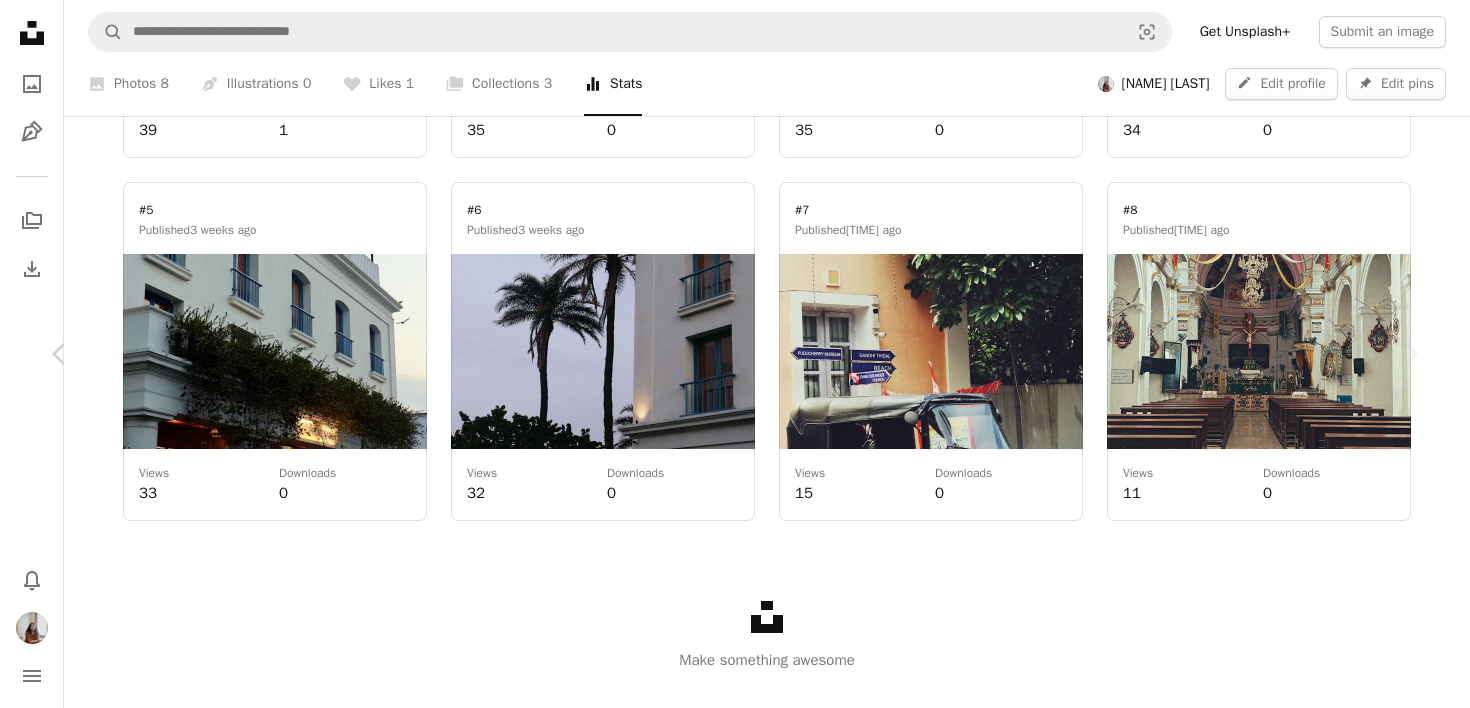 scroll, scrollTop: 55, scrollLeft: 0, axis: vertical 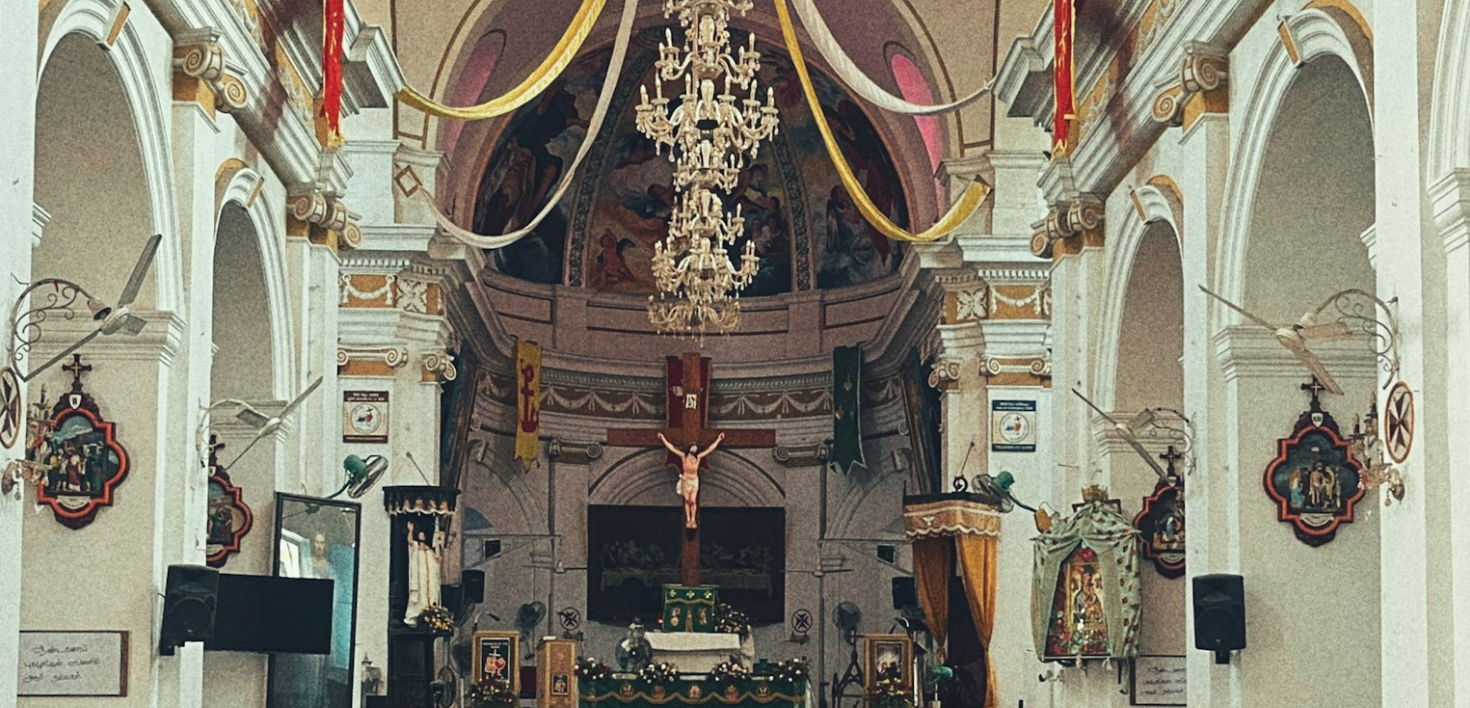click at bounding box center [735, 542] 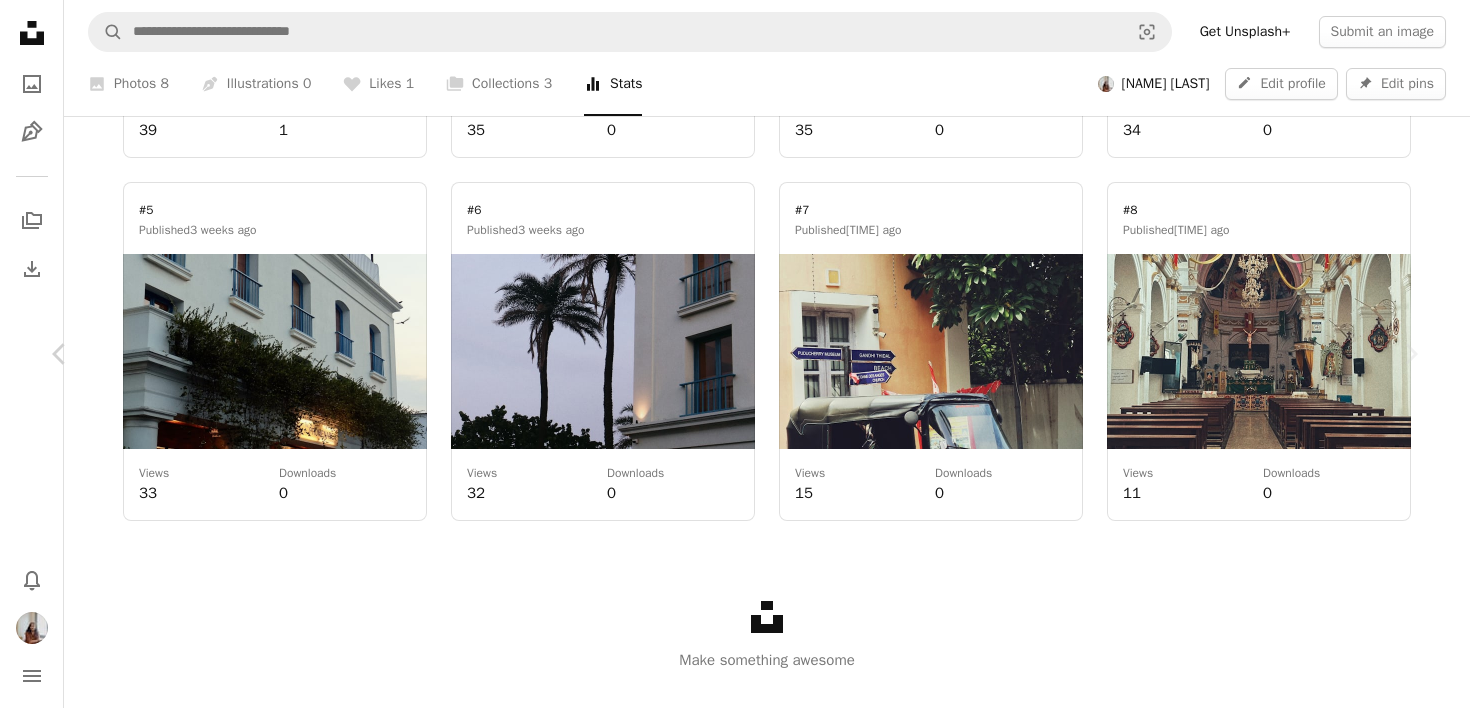click on "An X shape Chevron left Chevron right [NAME] [LAST] ykiki Edit A heart A plus sign Edit image   Plus sign for Unsplash+ Download Chevron down Zoom in Views -- Downloads -- Edit A forward-right arrow Share Info icon Info Calendar outlined Published  [TIME] ago Camera Apple, iPhone 13 Safety Free to use under the  Unsplash License jesus christ church" at bounding box center [735, 1186] 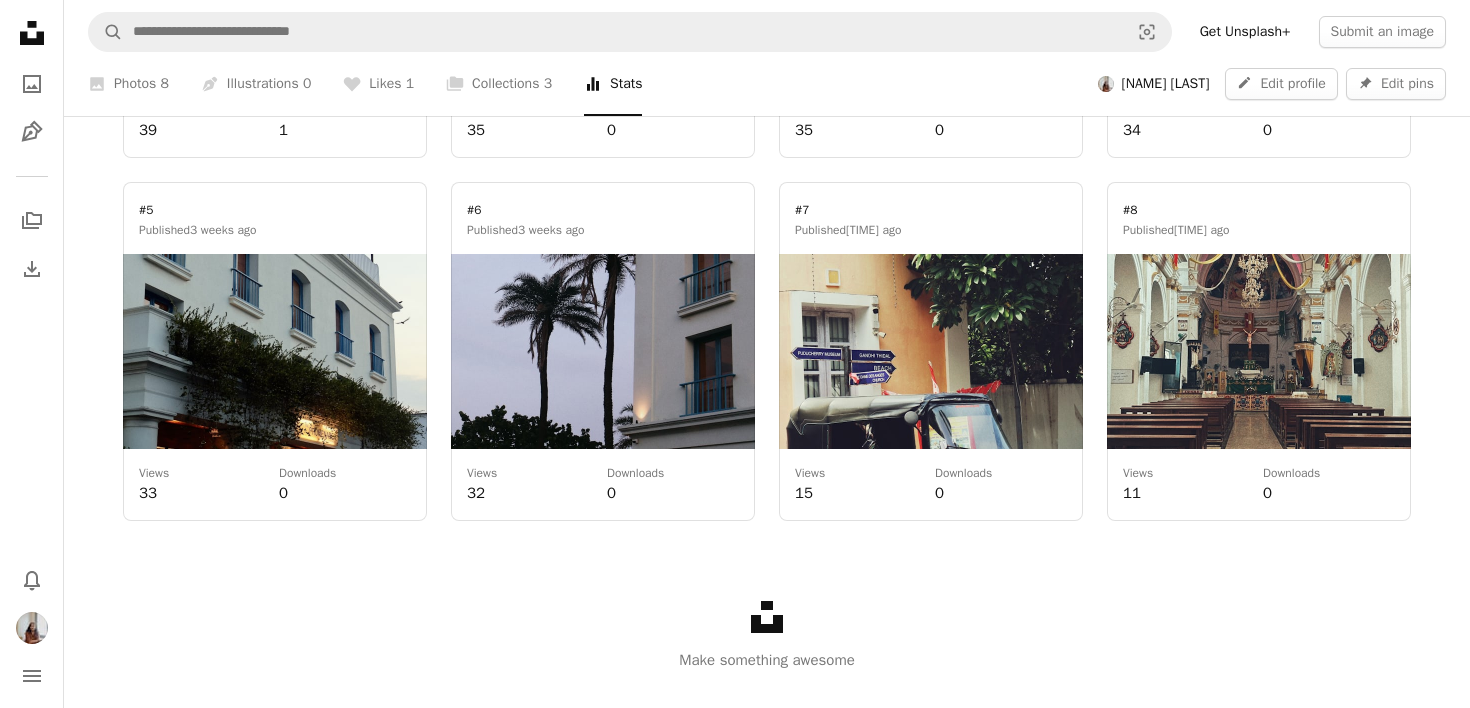 click at bounding box center (931, 351) 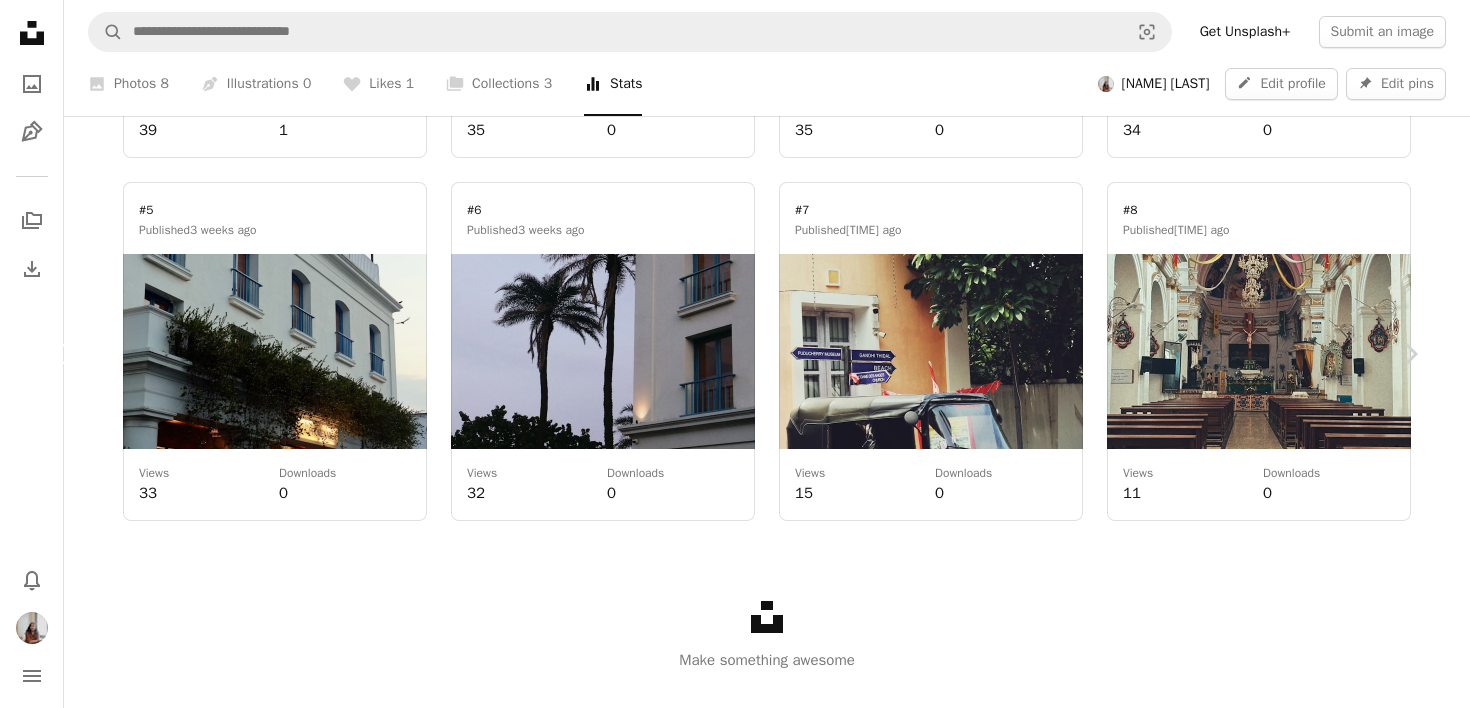 click on "Chevron left" 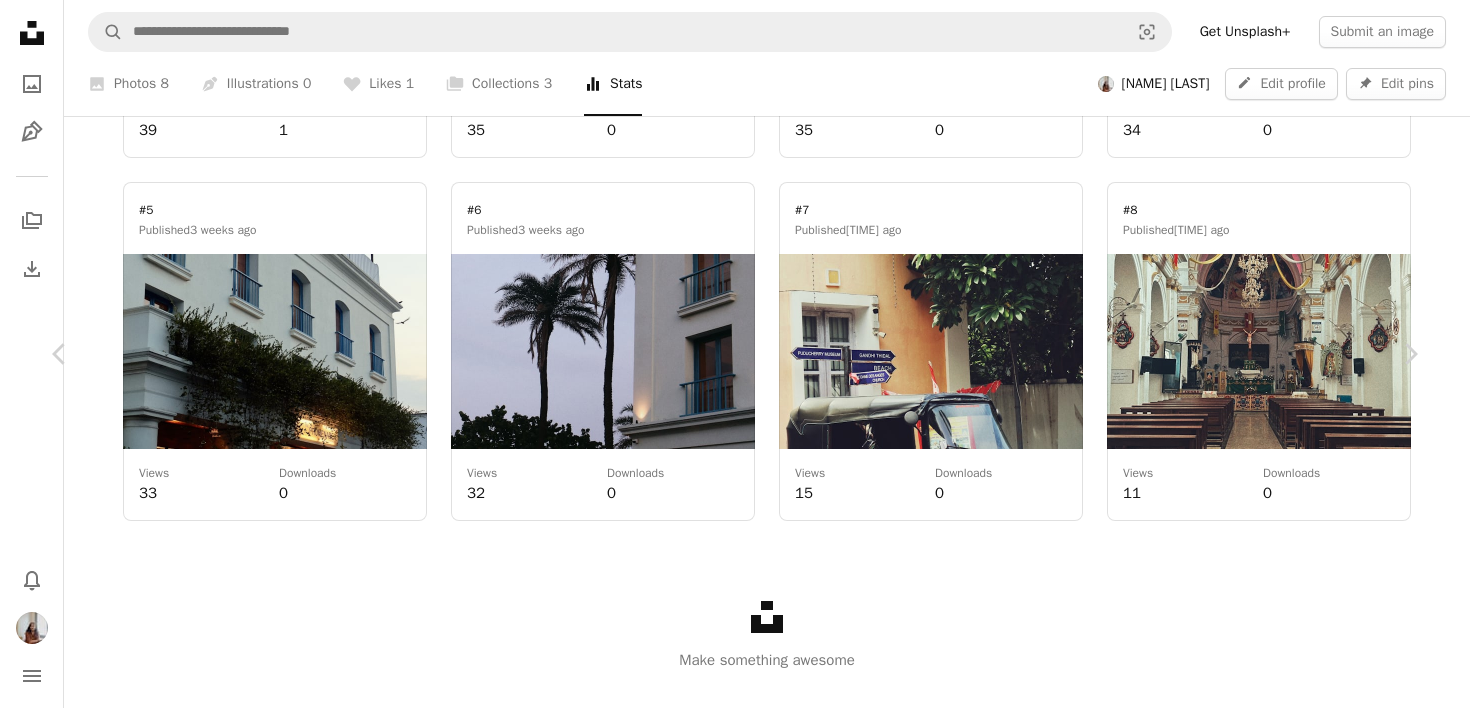 scroll, scrollTop: 17, scrollLeft: 0, axis: vertical 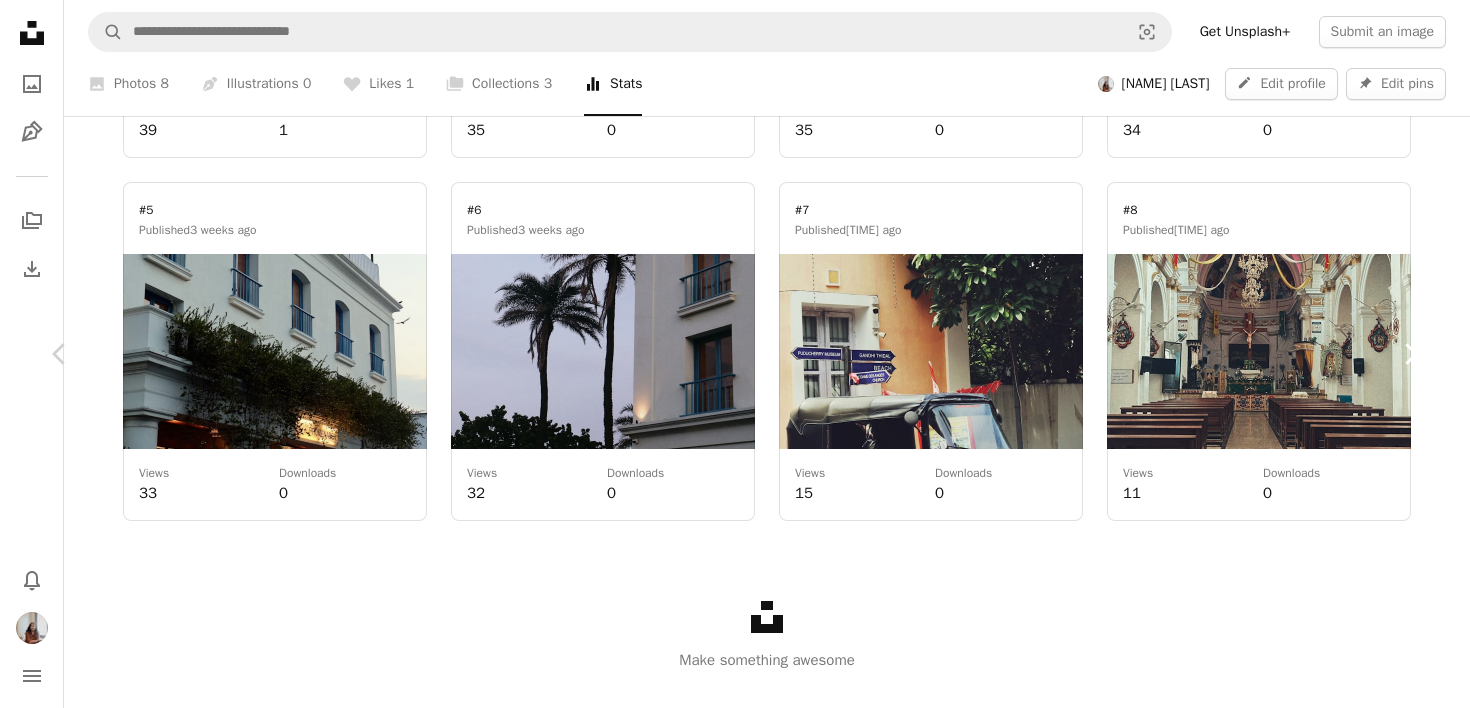 click on "Chevron right" 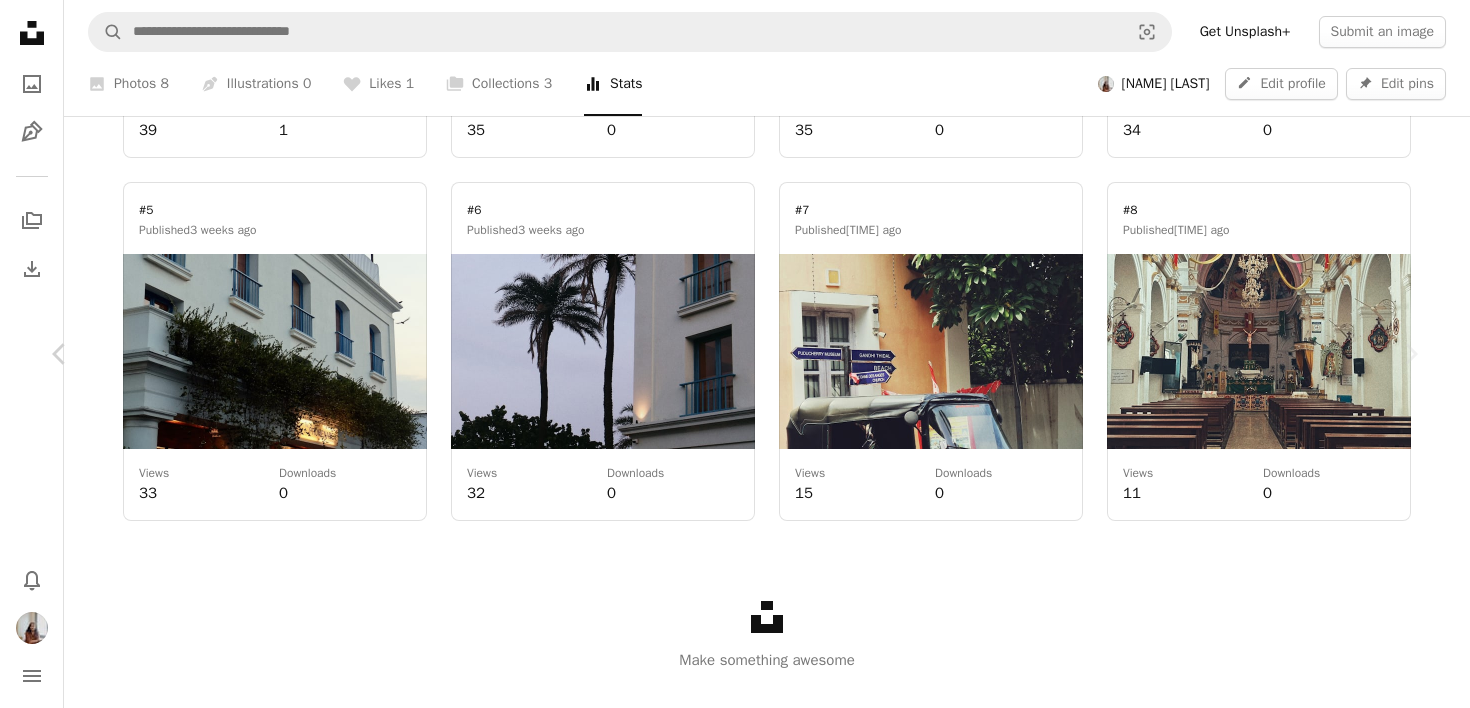 click on "Chevron right" 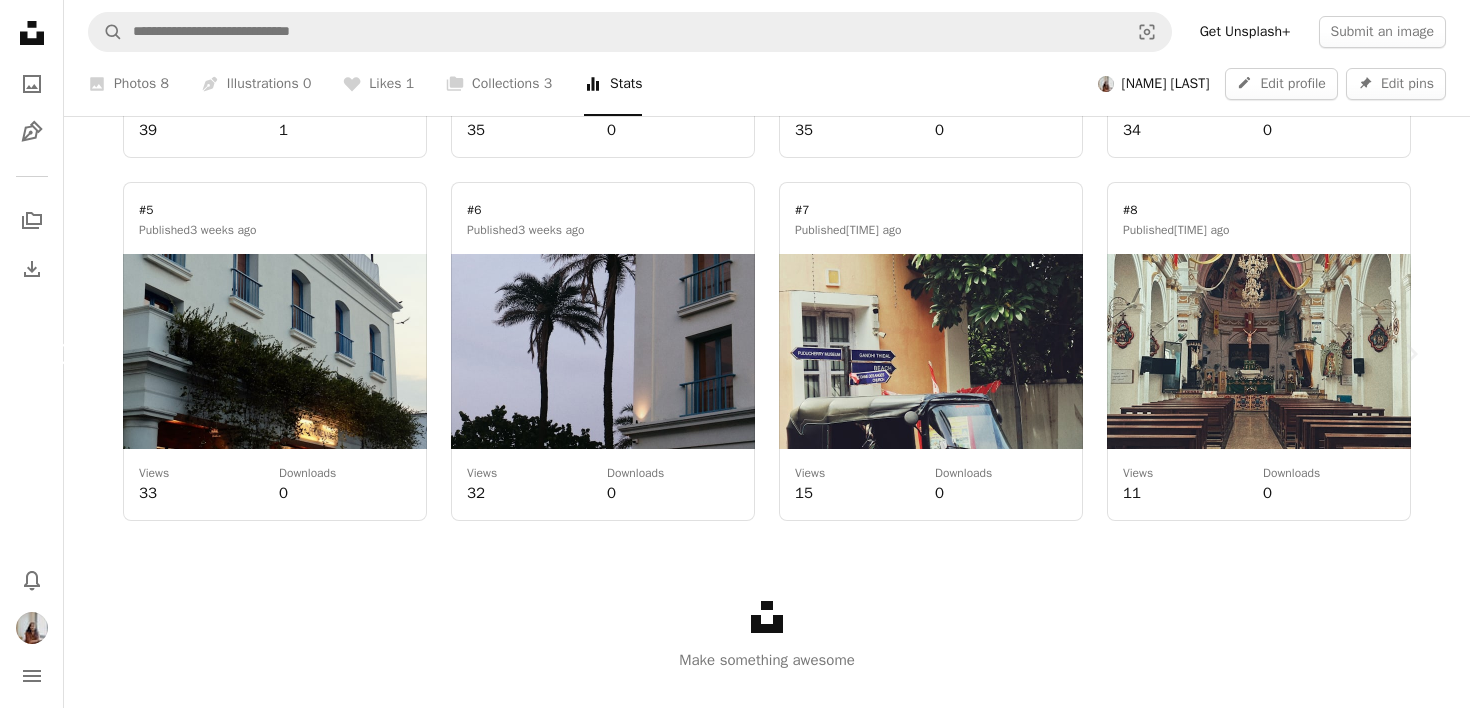 click on "Chevron left" 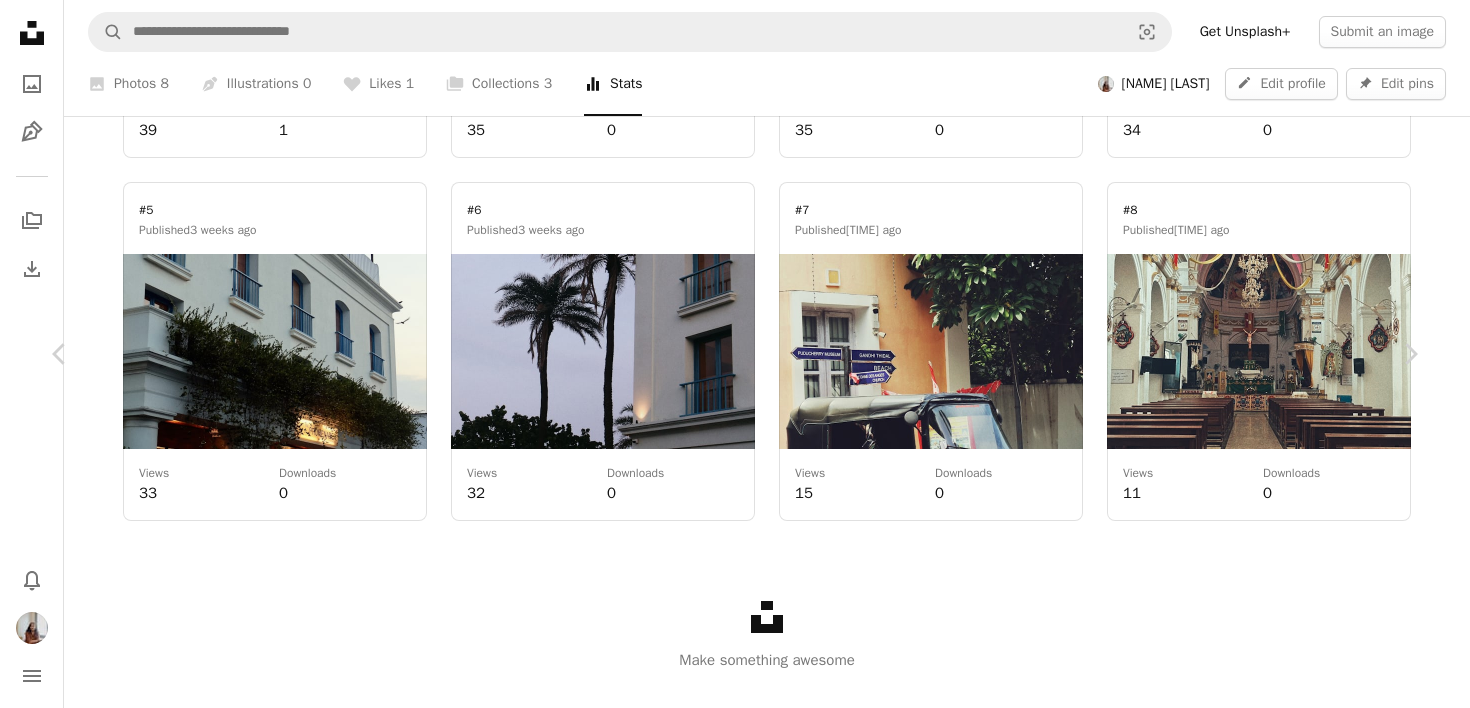 scroll, scrollTop: 423, scrollLeft: 0, axis: vertical 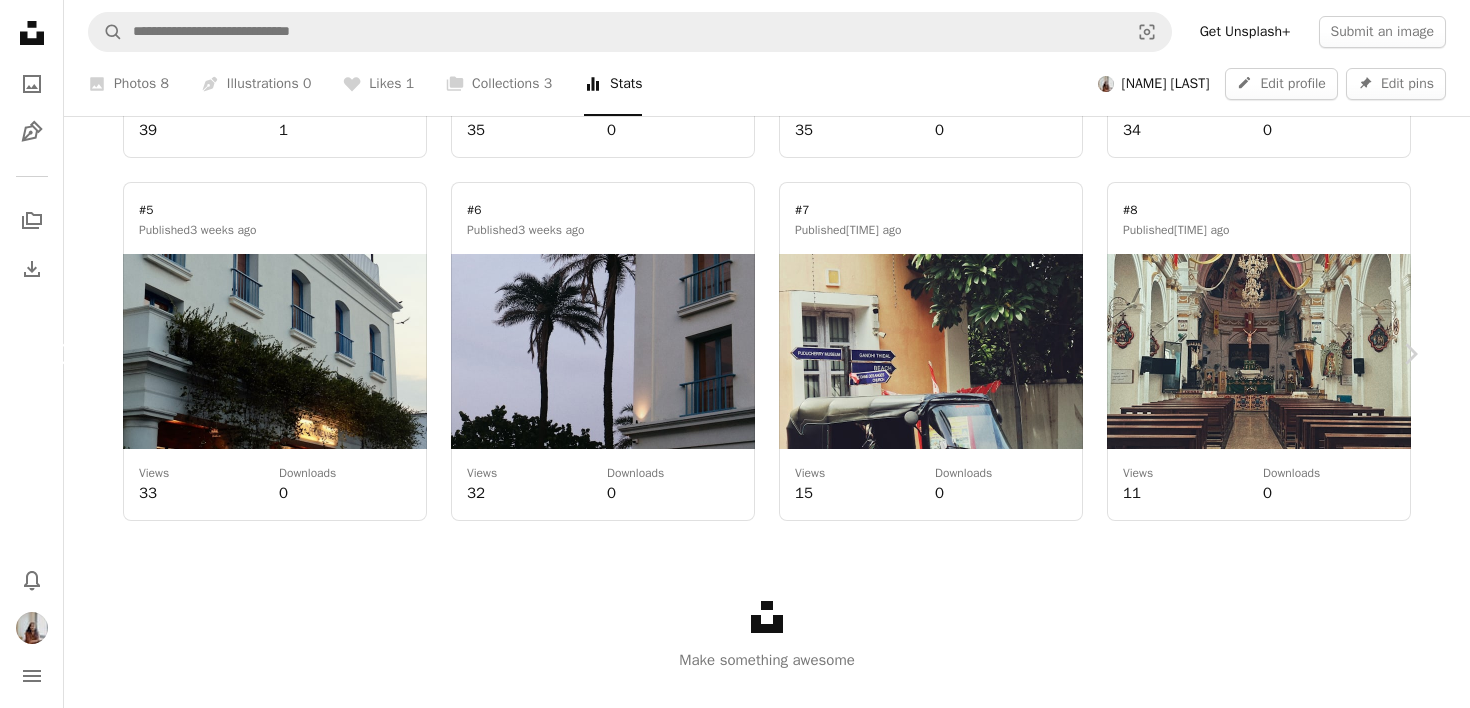 click on "Chevron left" 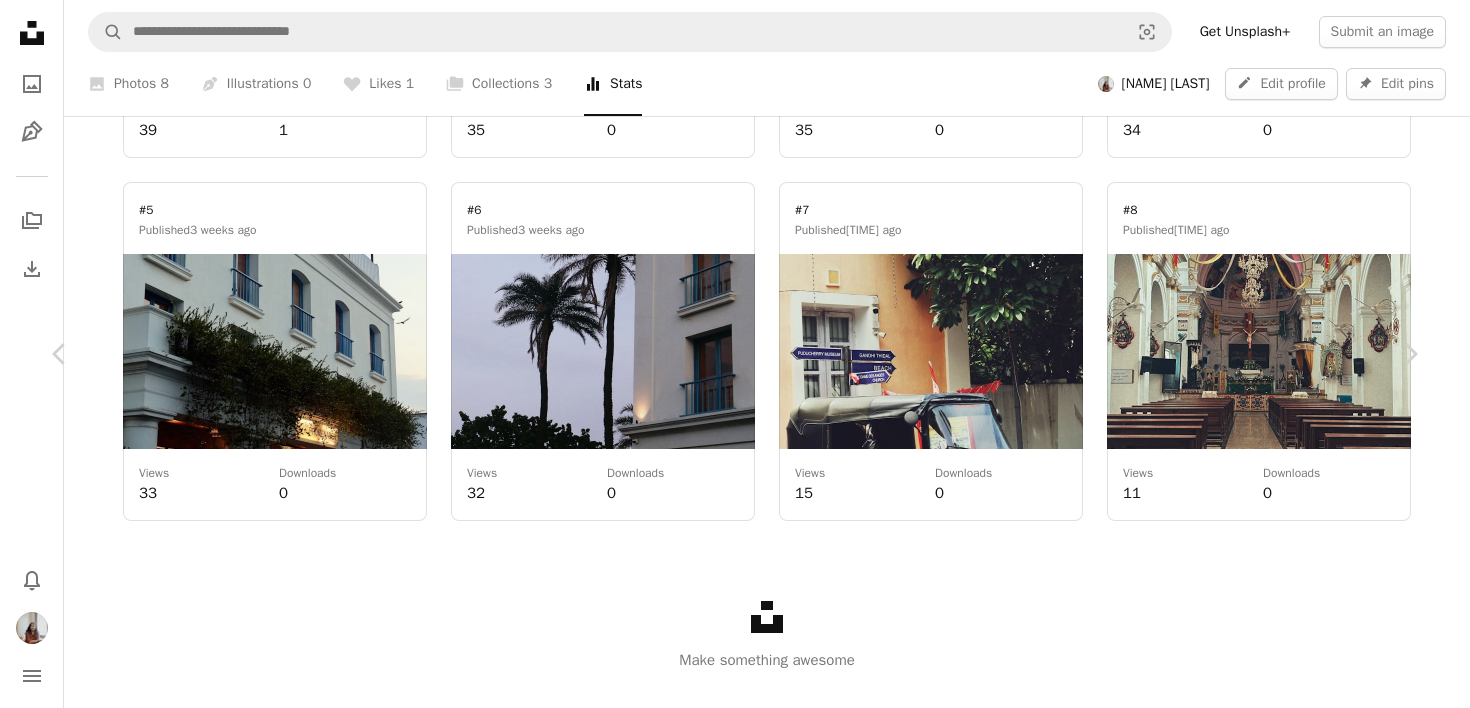 scroll, scrollTop: 431, scrollLeft: 0, axis: vertical 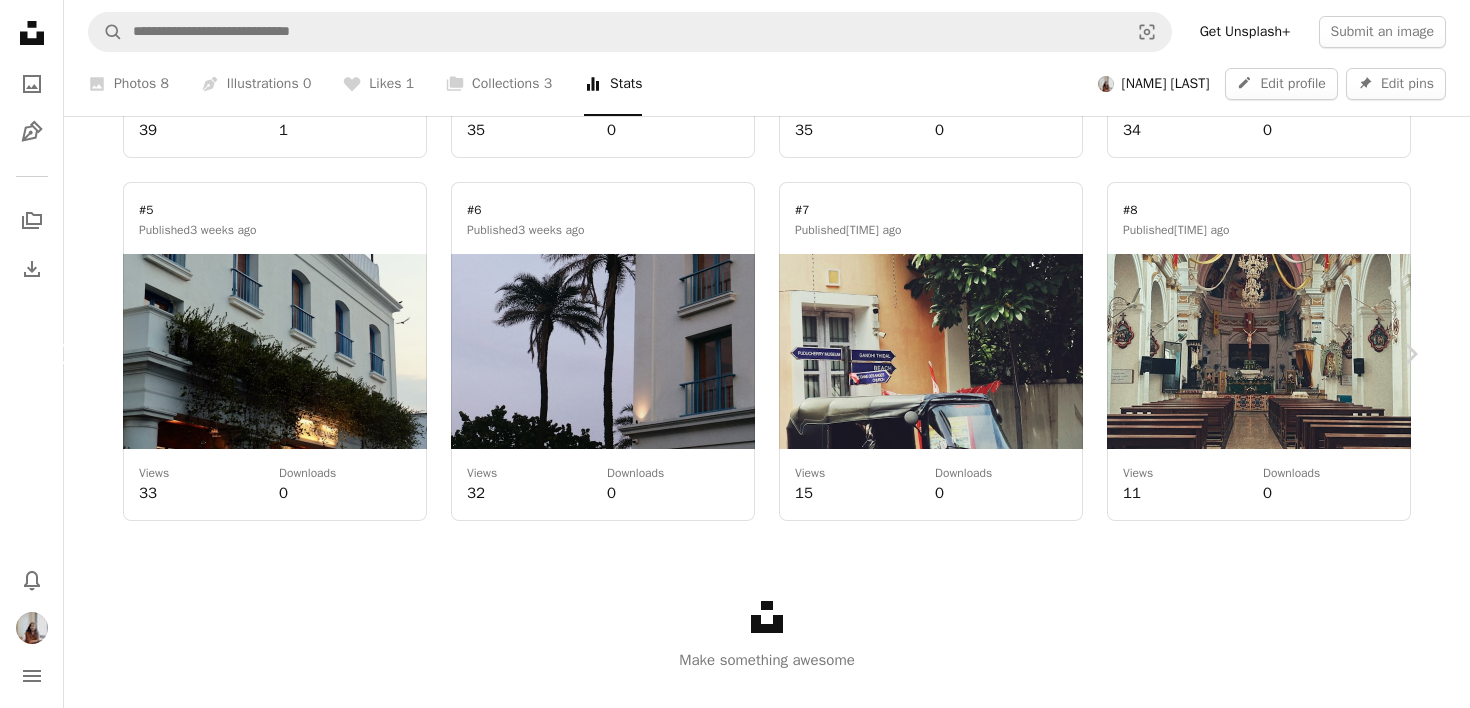 click on "Chevron left" 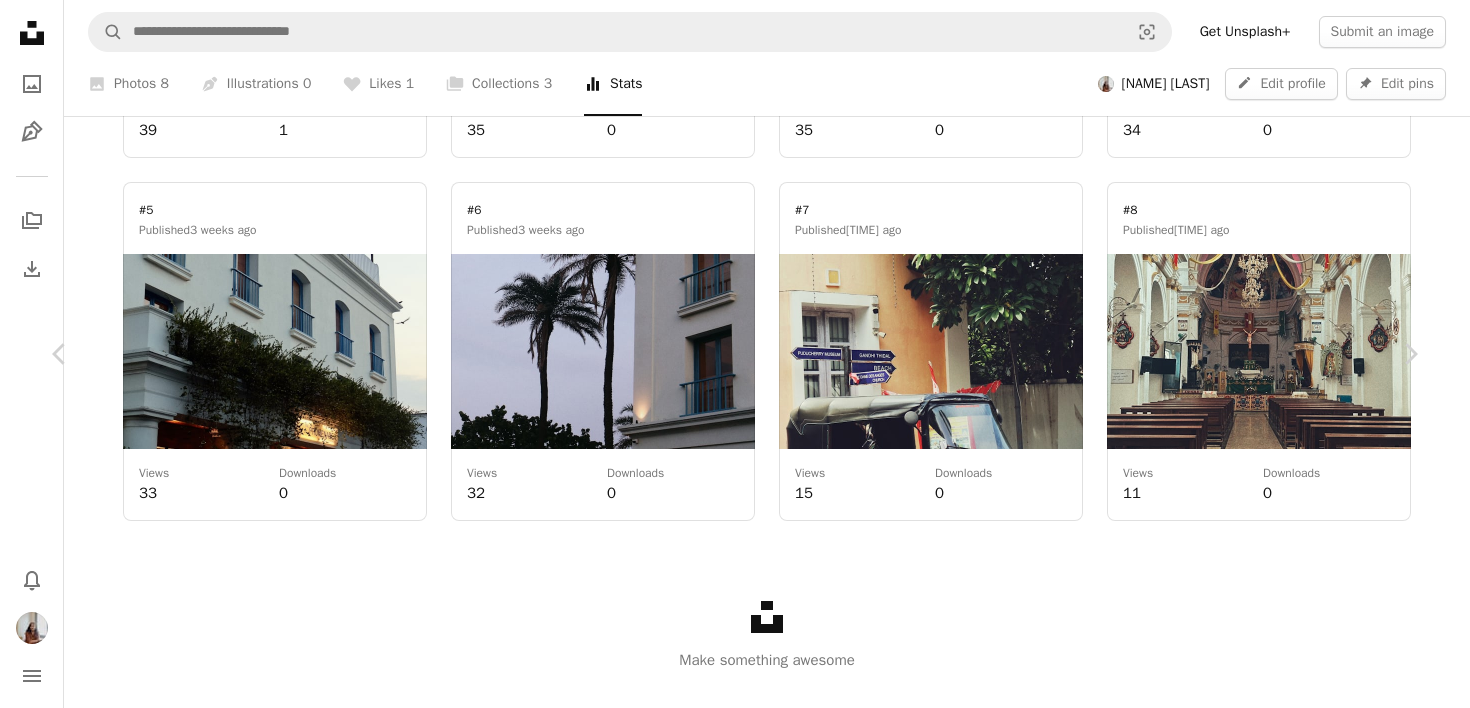 scroll, scrollTop: 290, scrollLeft: 0, axis: vertical 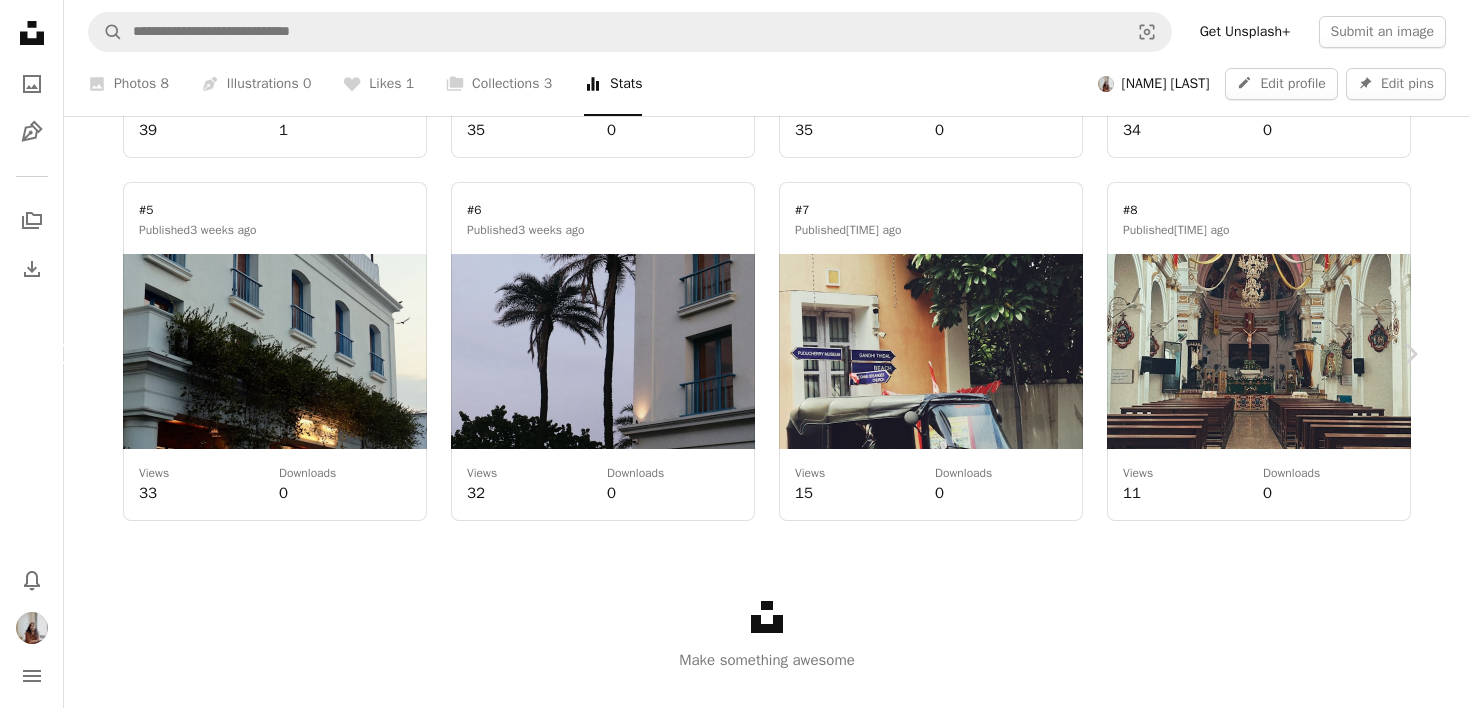 click on "Chevron left" 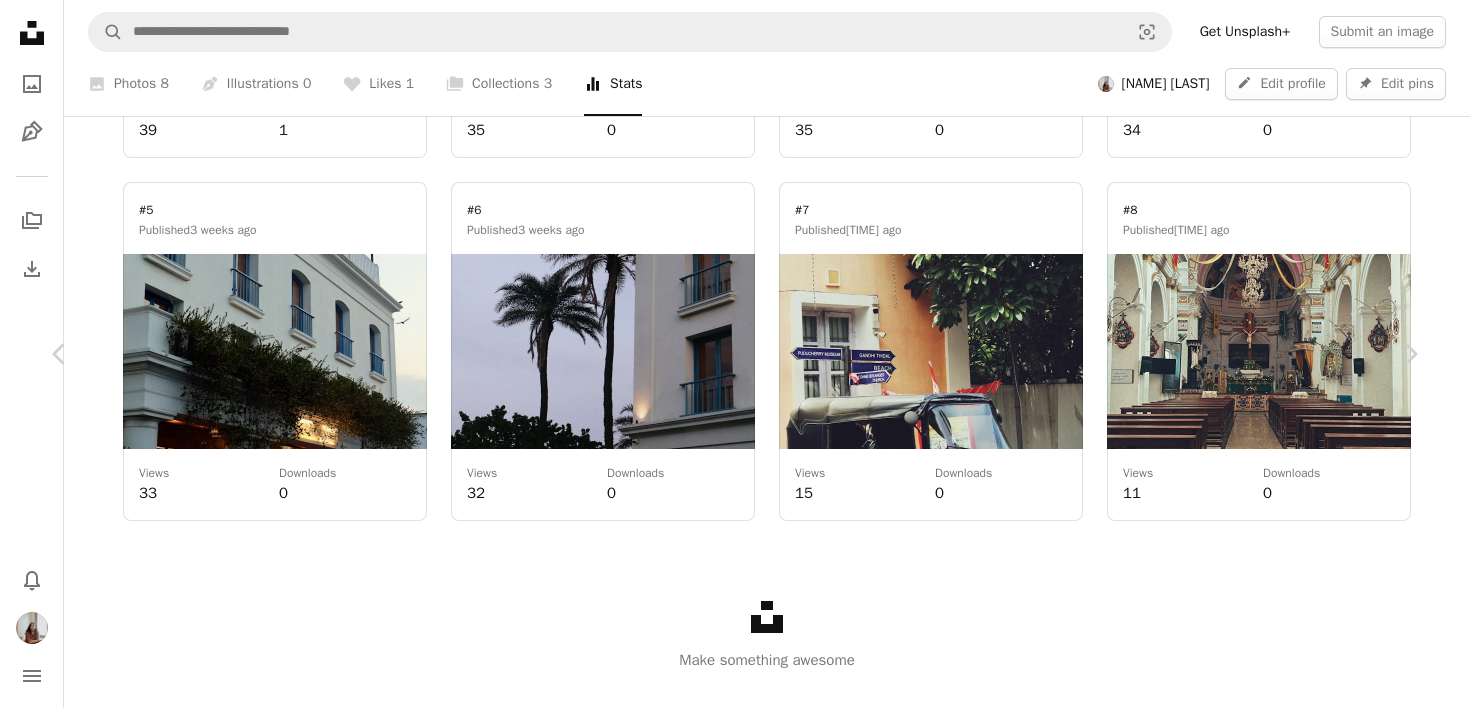 scroll, scrollTop: 471, scrollLeft: 0, axis: vertical 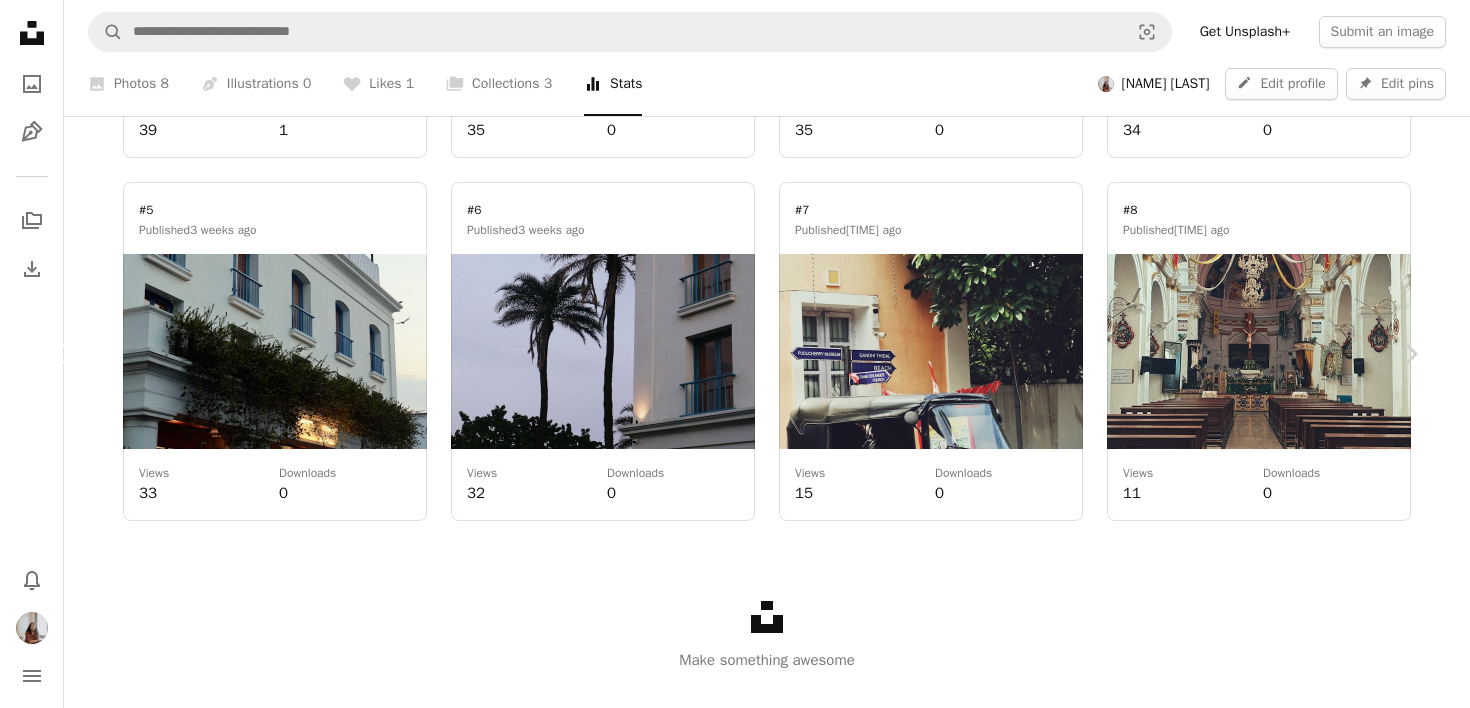 click on "Chevron left" 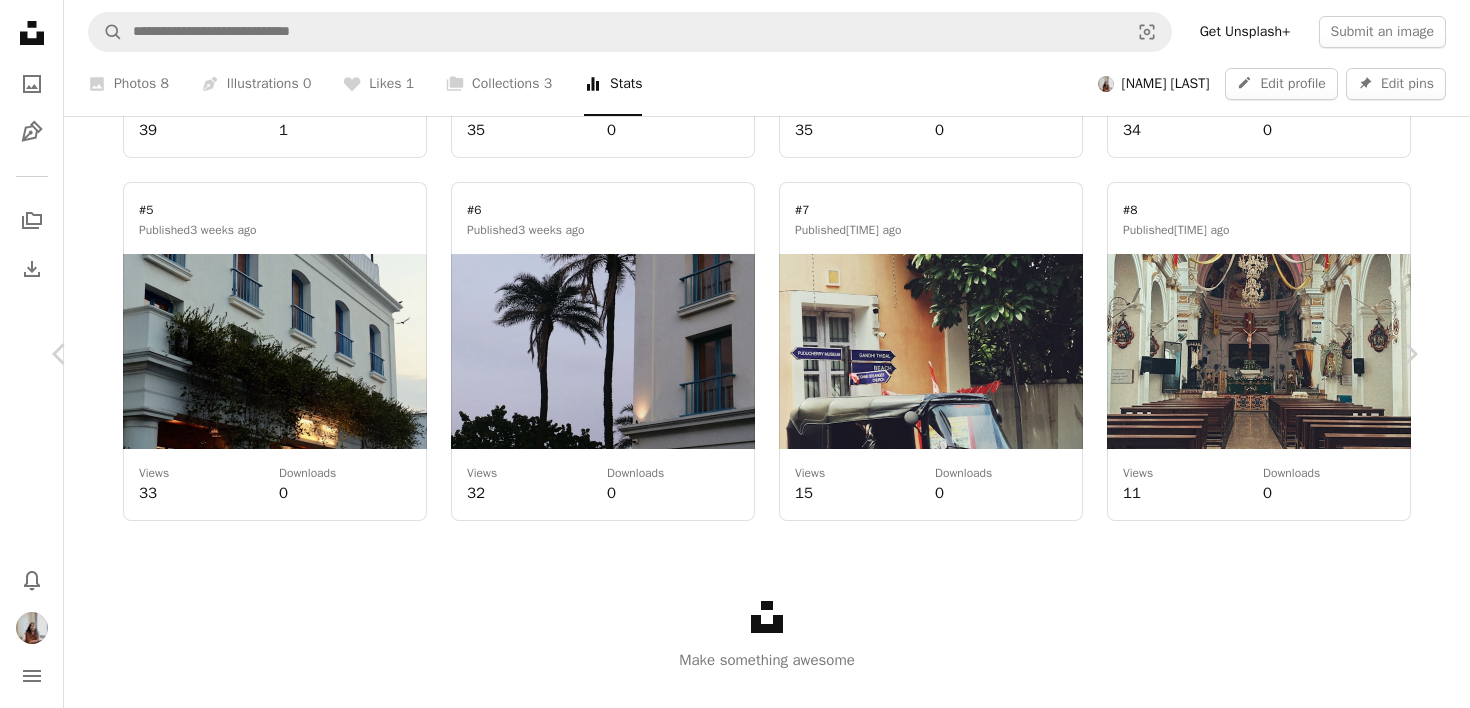 scroll, scrollTop: 471, scrollLeft: 0, axis: vertical 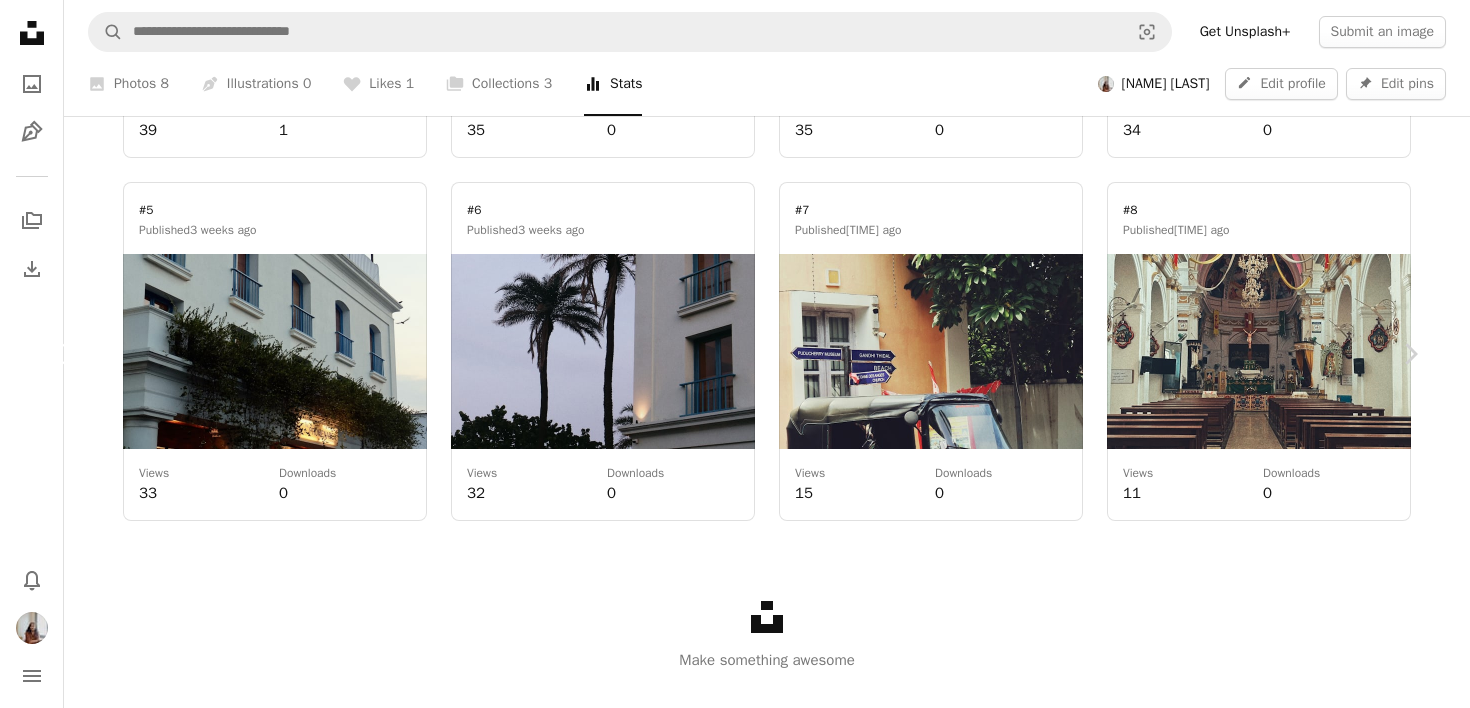 click on "Chevron left" 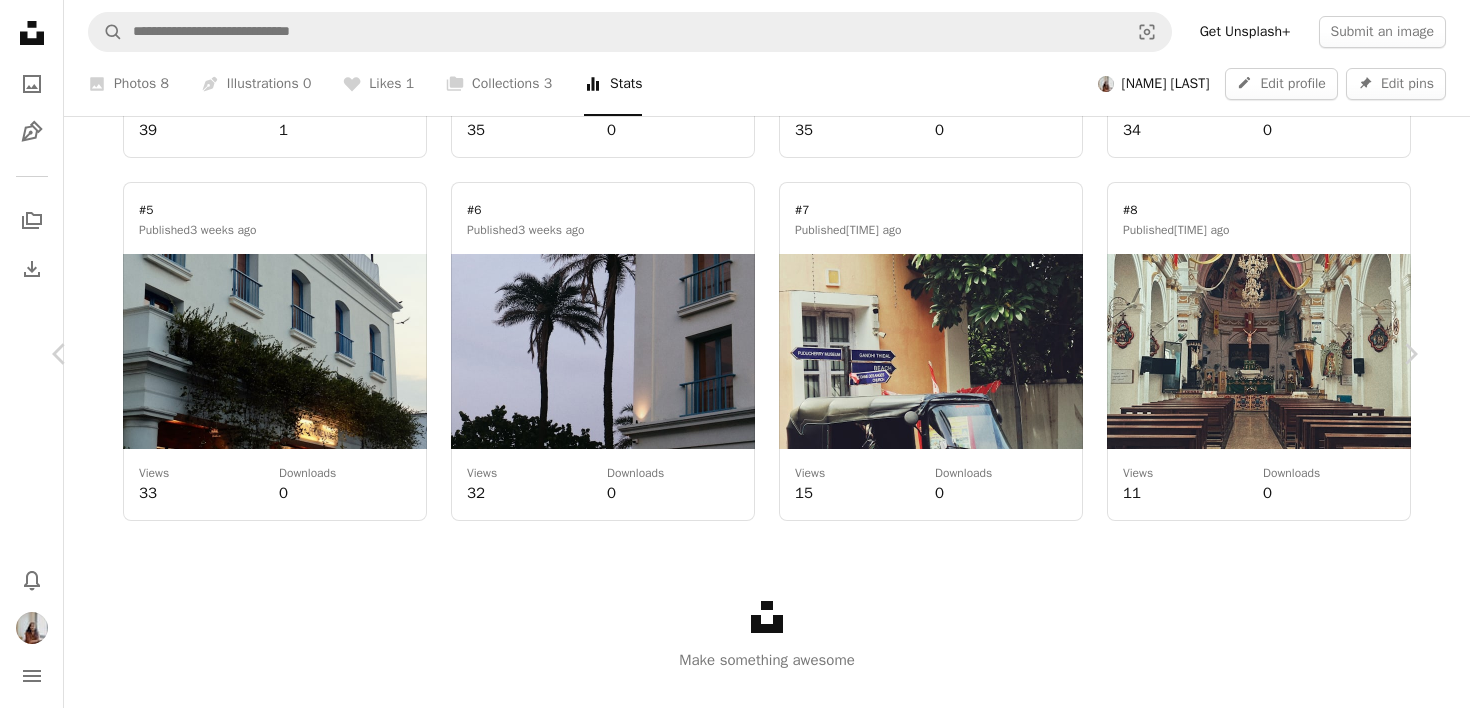 scroll, scrollTop: 471, scrollLeft: 0, axis: vertical 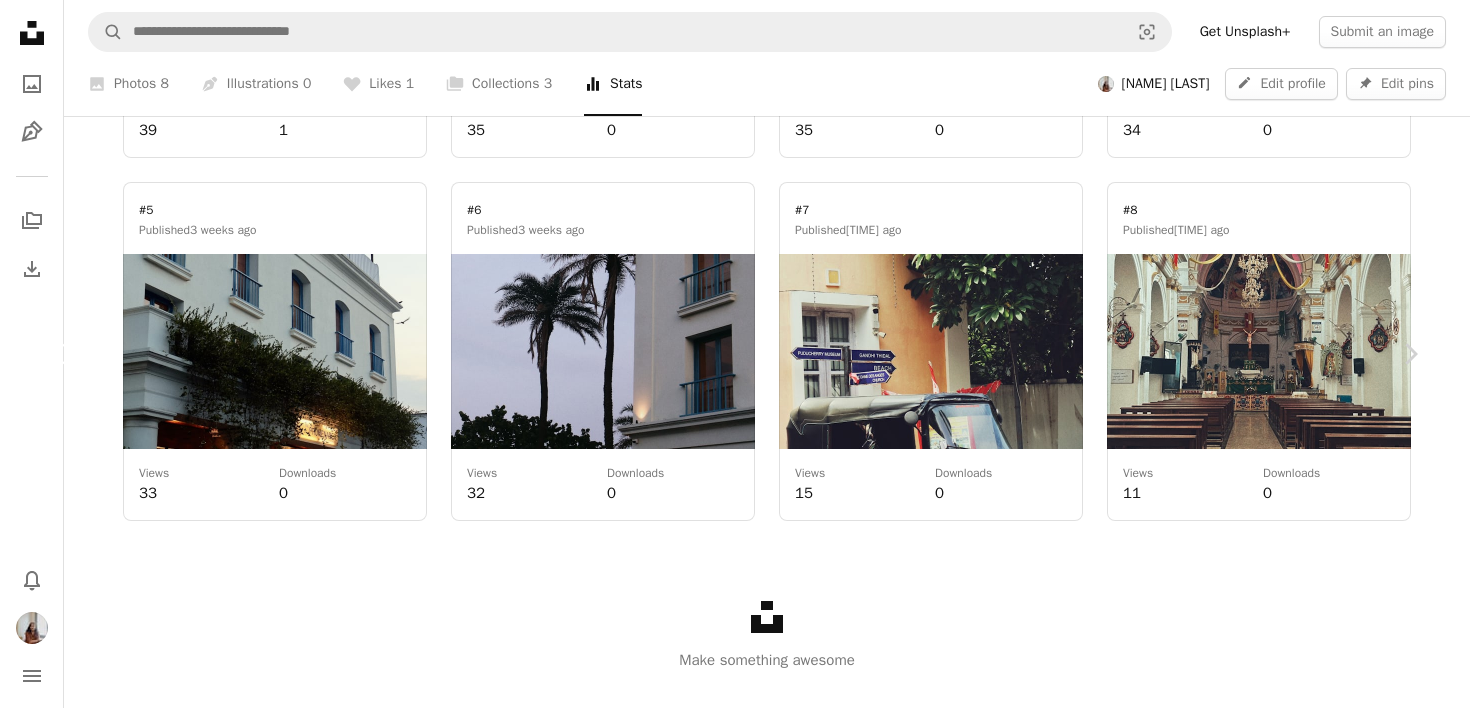 click on "Chevron left" 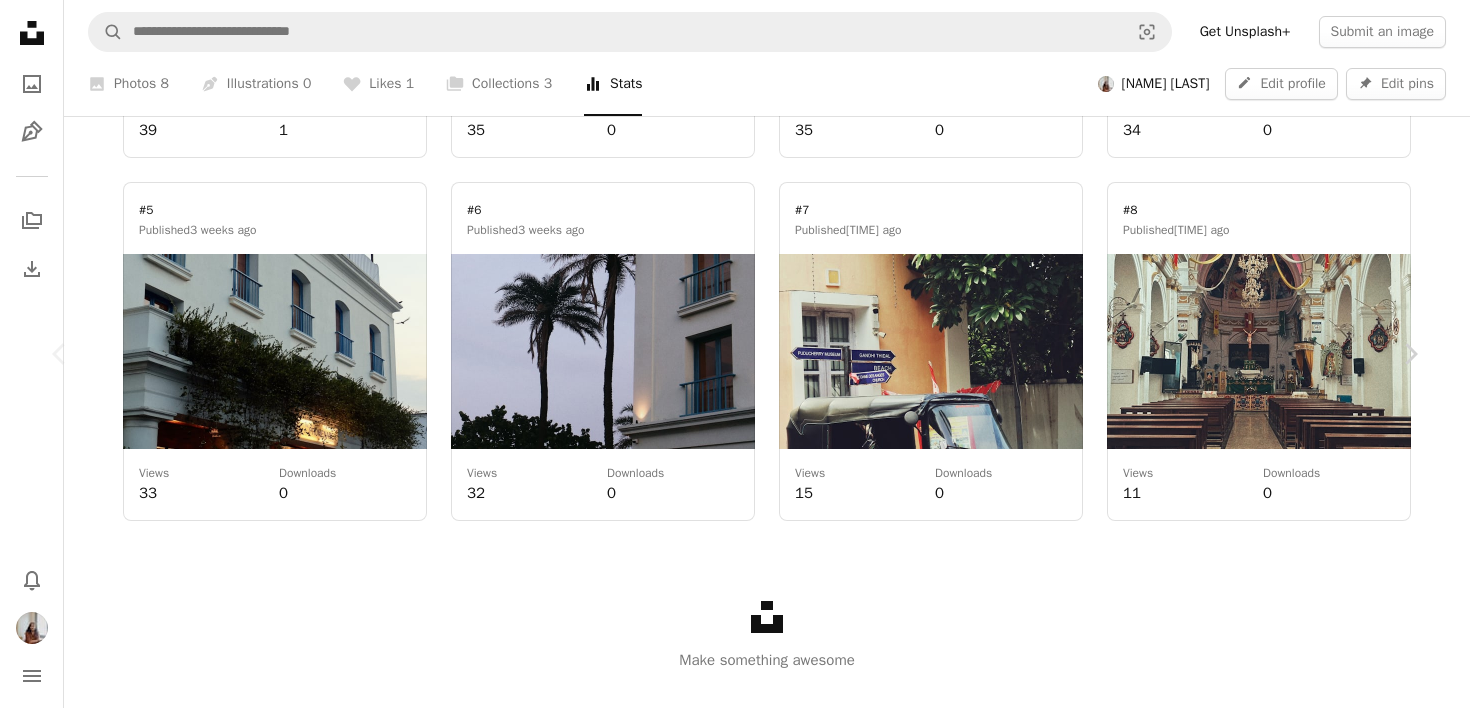 scroll, scrollTop: 462, scrollLeft: 0, axis: vertical 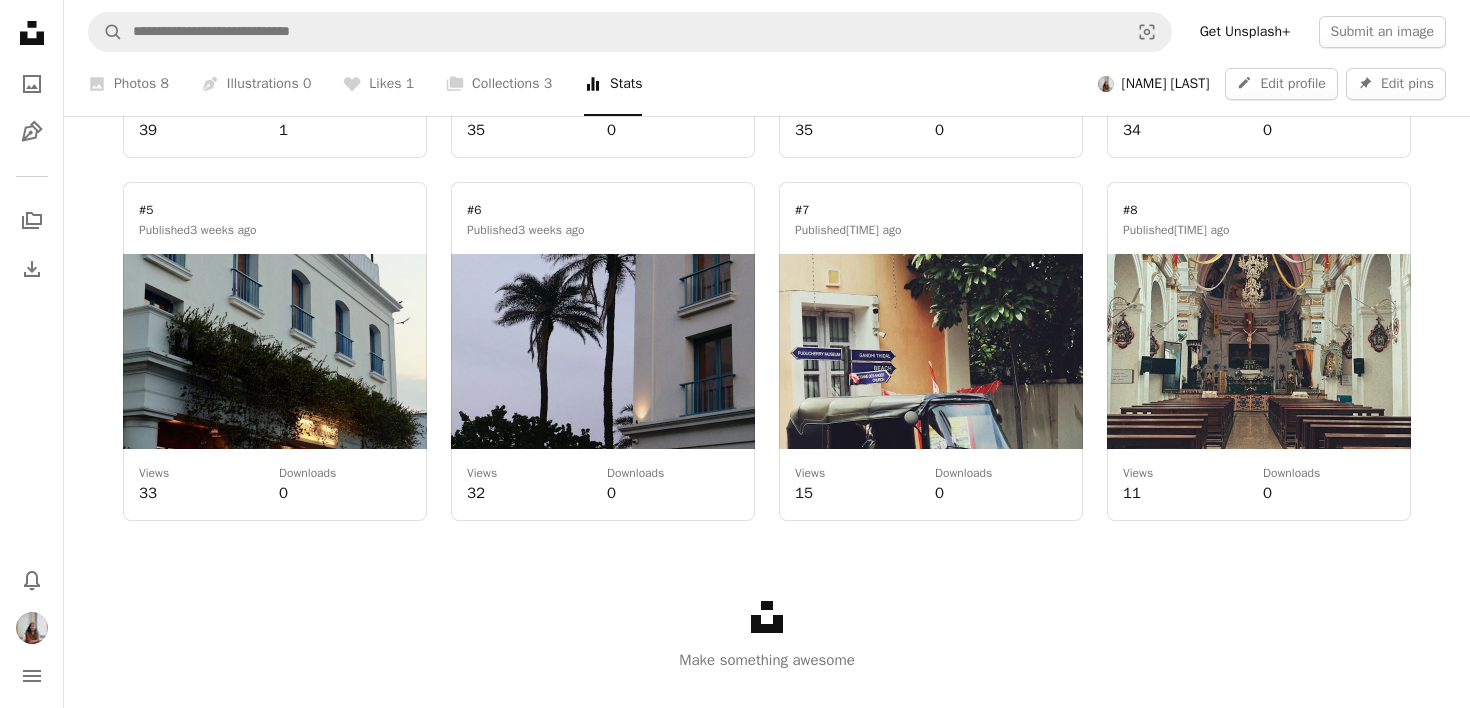 click at bounding box center (1259, 351) 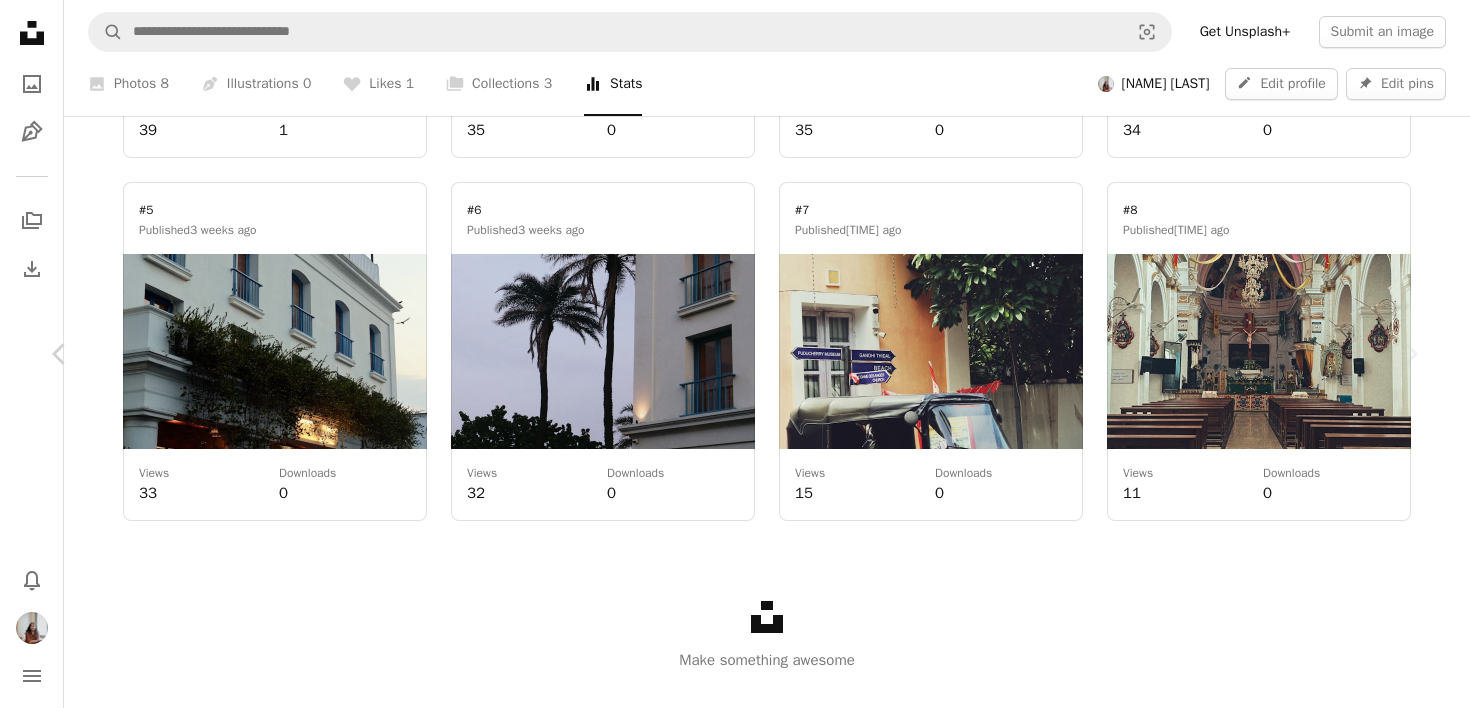 scroll, scrollTop: 0, scrollLeft: 0, axis: both 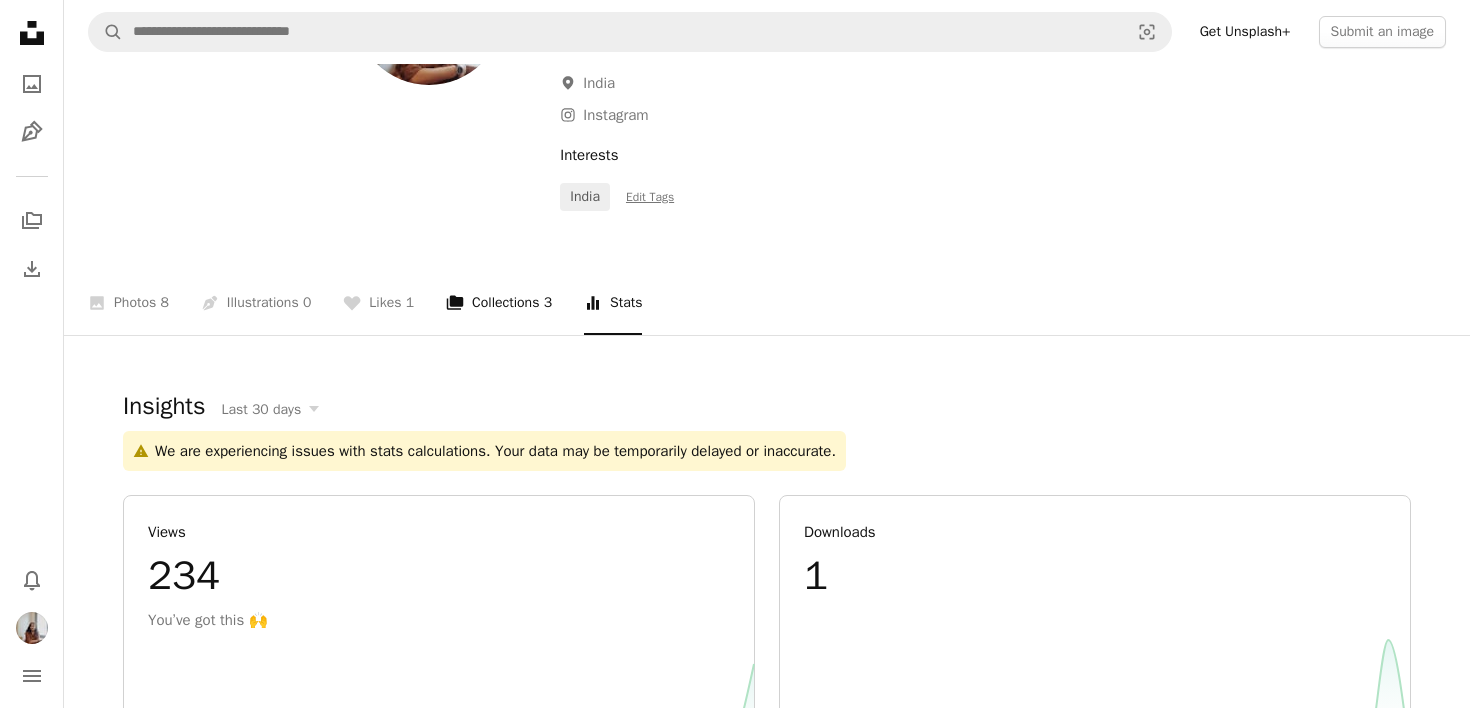 click on "A stack of folders Collections   3" at bounding box center [499, 303] 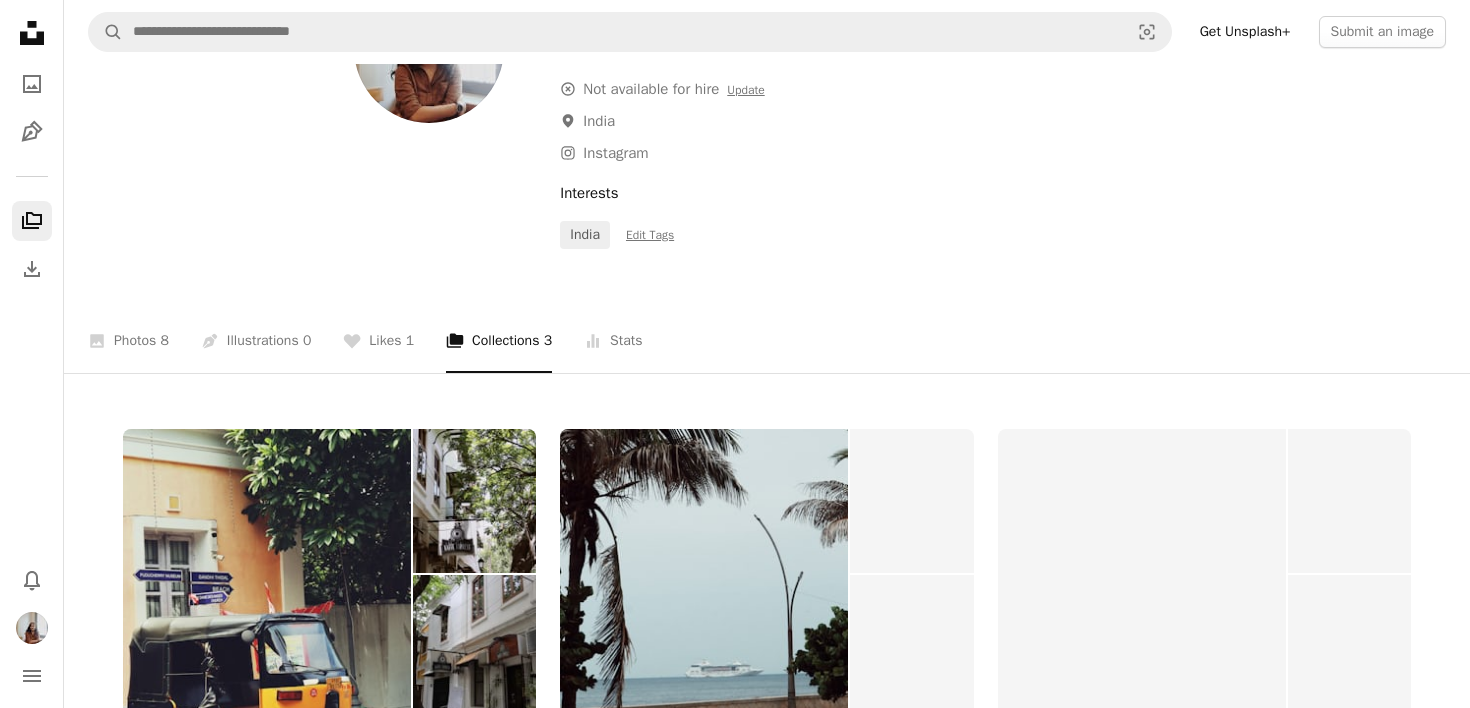scroll, scrollTop: 154, scrollLeft: 0, axis: vertical 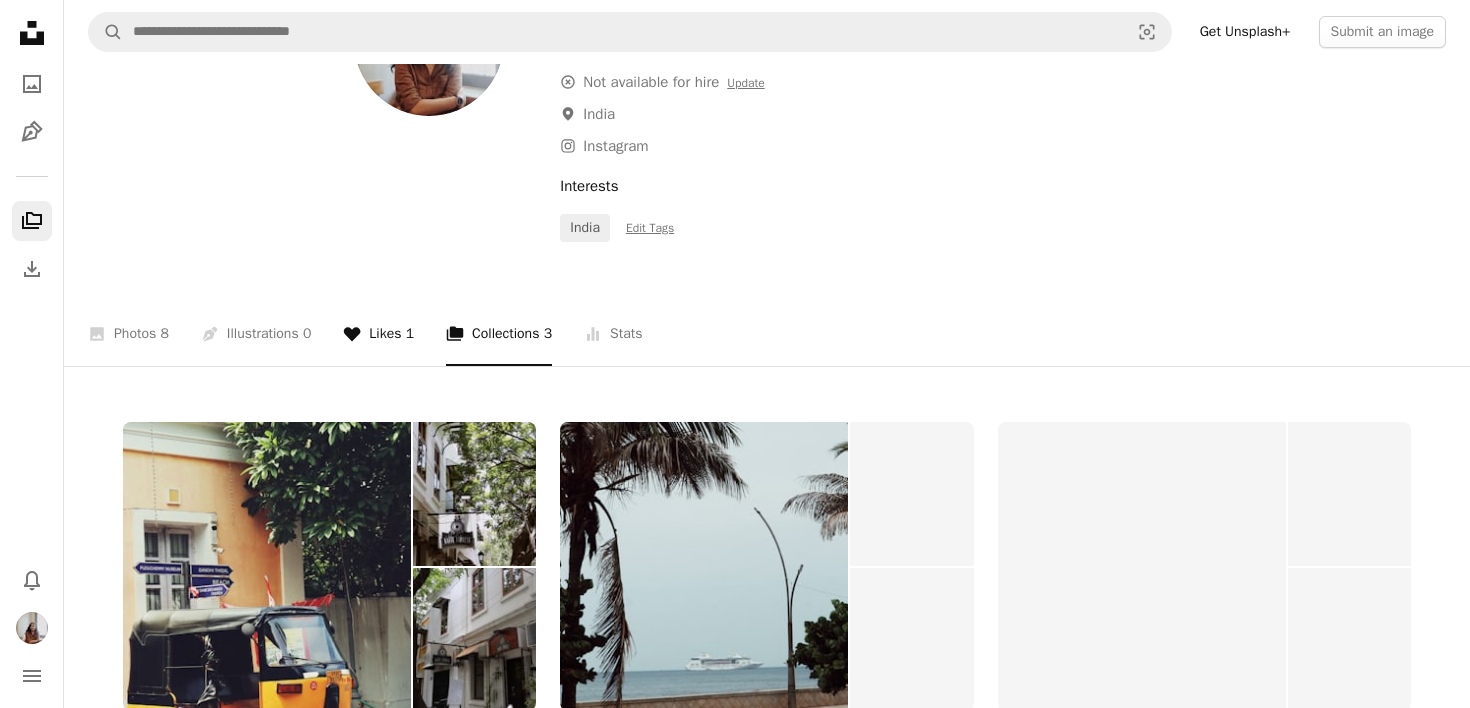 click on "A heart Likes   1" at bounding box center [378, 334] 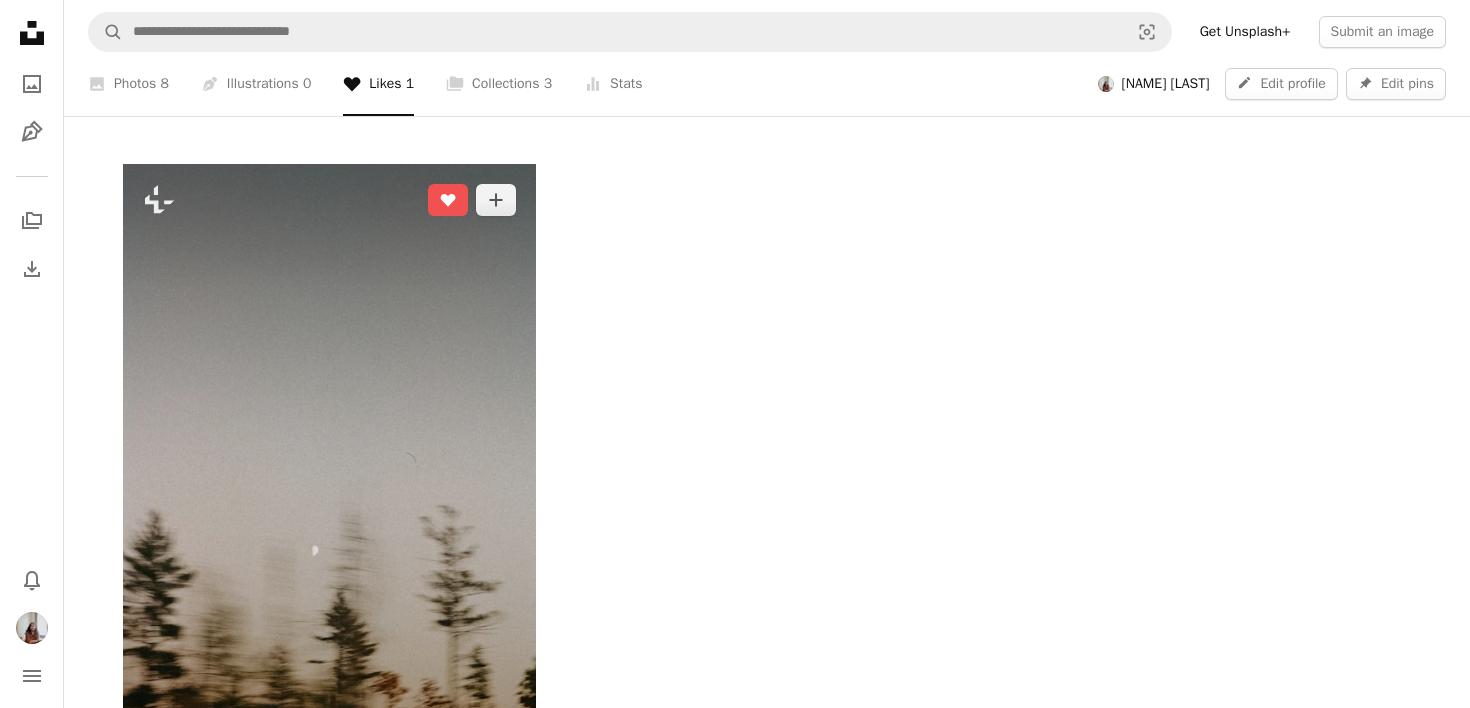 scroll, scrollTop: 500, scrollLeft: 0, axis: vertical 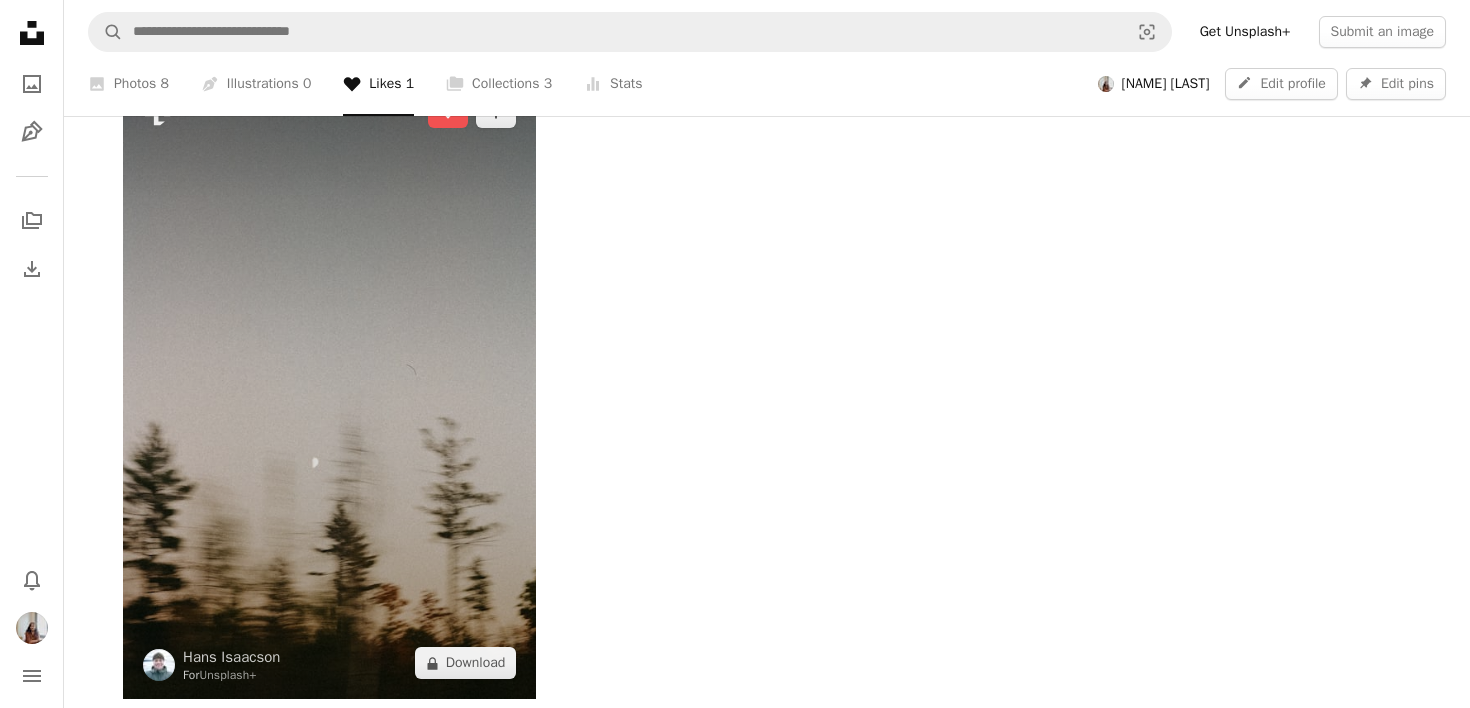 click at bounding box center [329, 387] 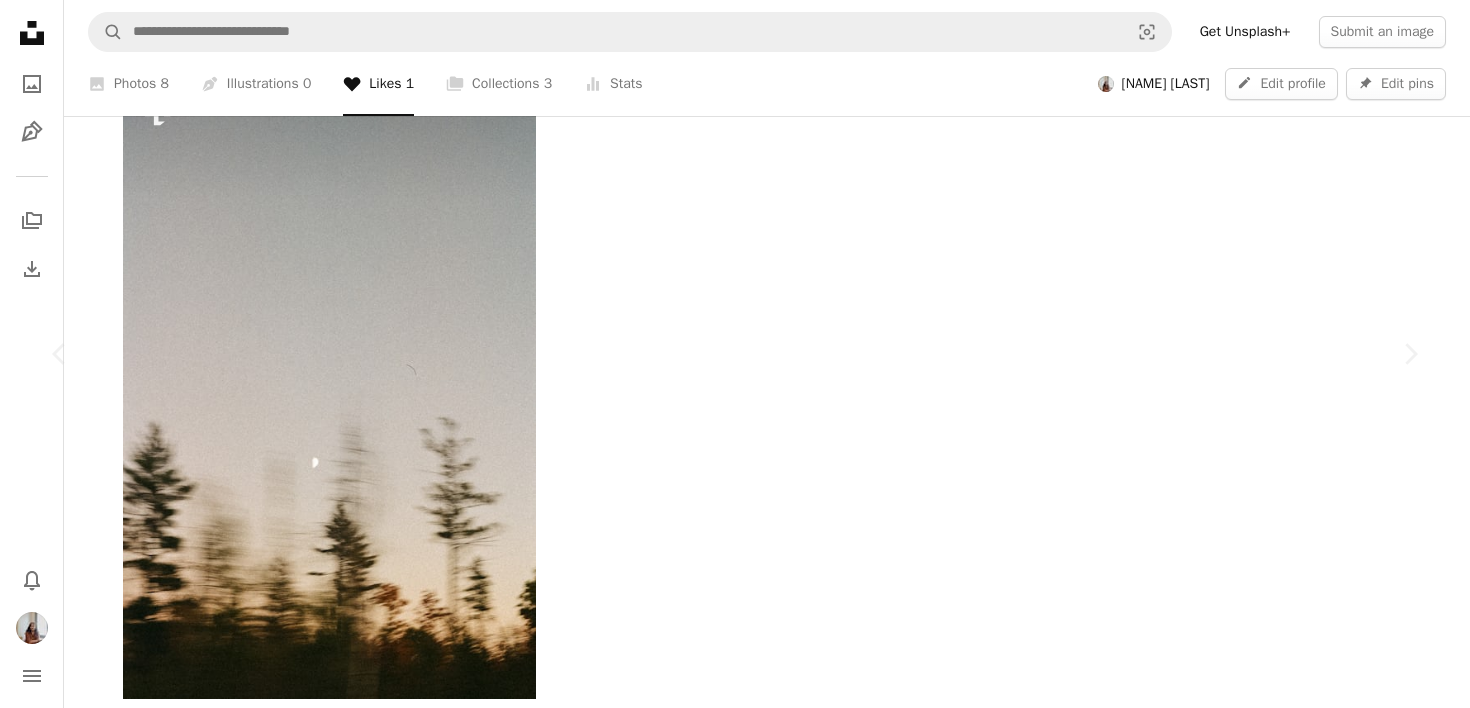 scroll, scrollTop: 330, scrollLeft: 0, axis: vertical 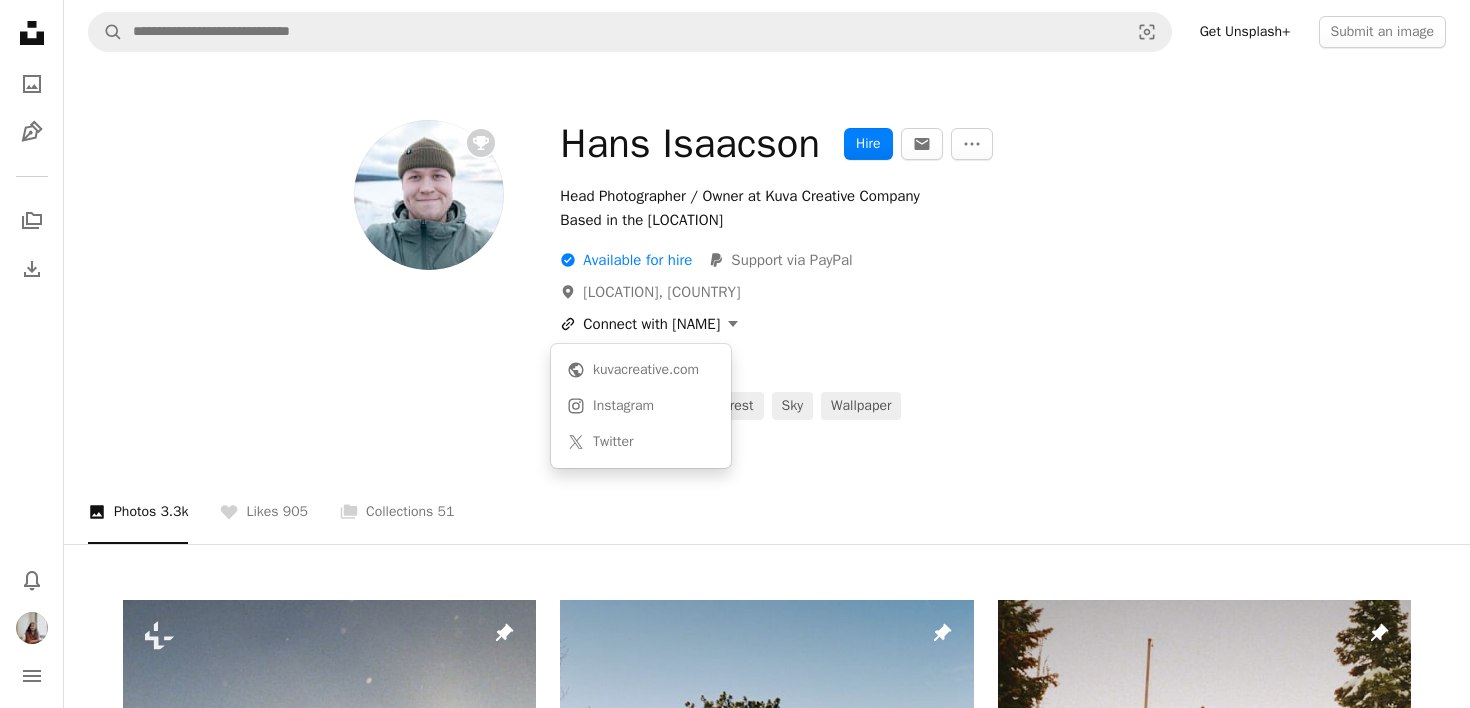 click on "A URL sharing icon (chains) Connect with [NAME]" at bounding box center (649, 324) 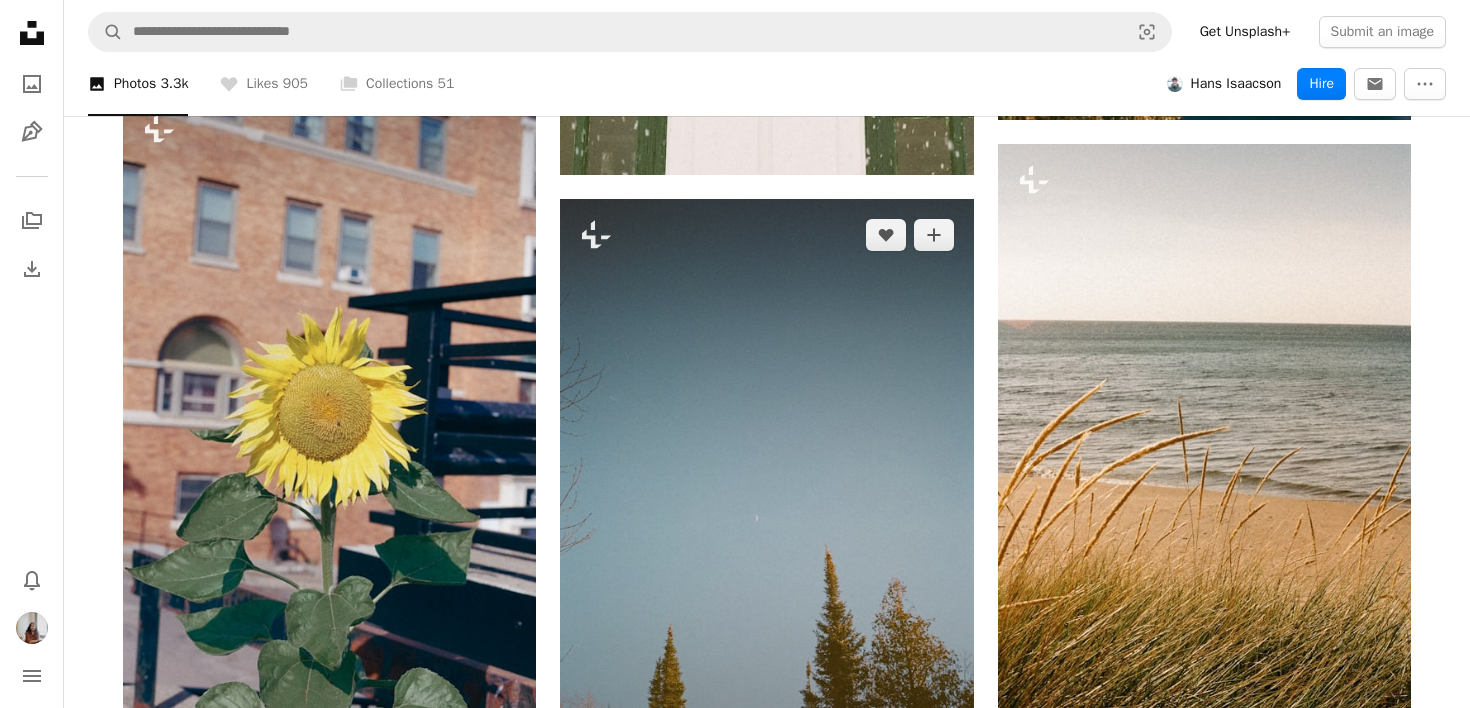 scroll, scrollTop: 6165, scrollLeft: 0, axis: vertical 